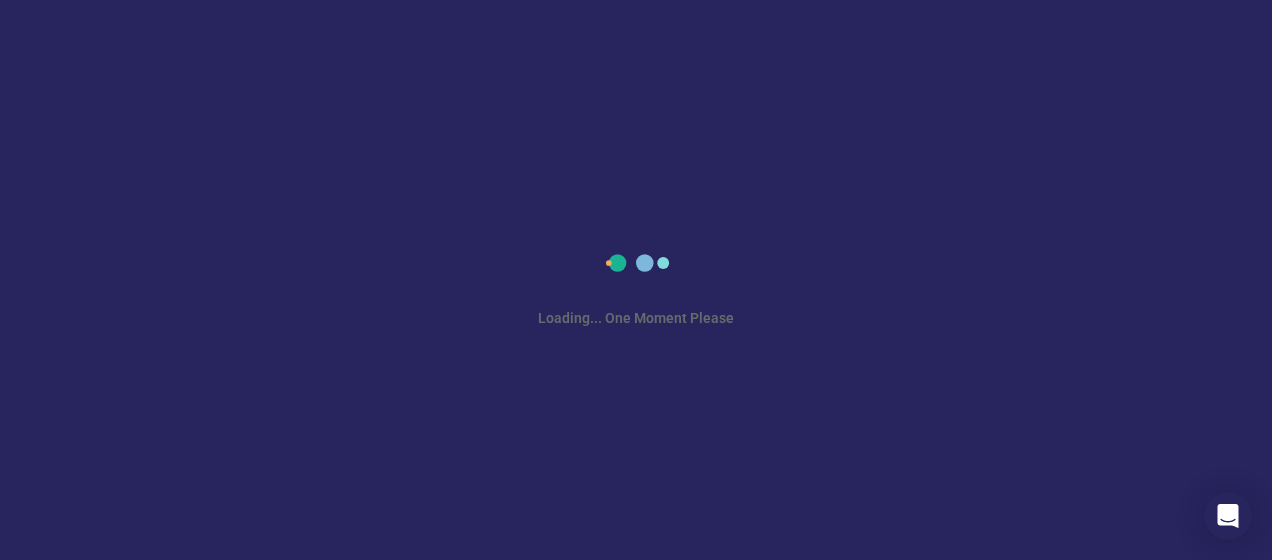 scroll, scrollTop: 0, scrollLeft: 0, axis: both 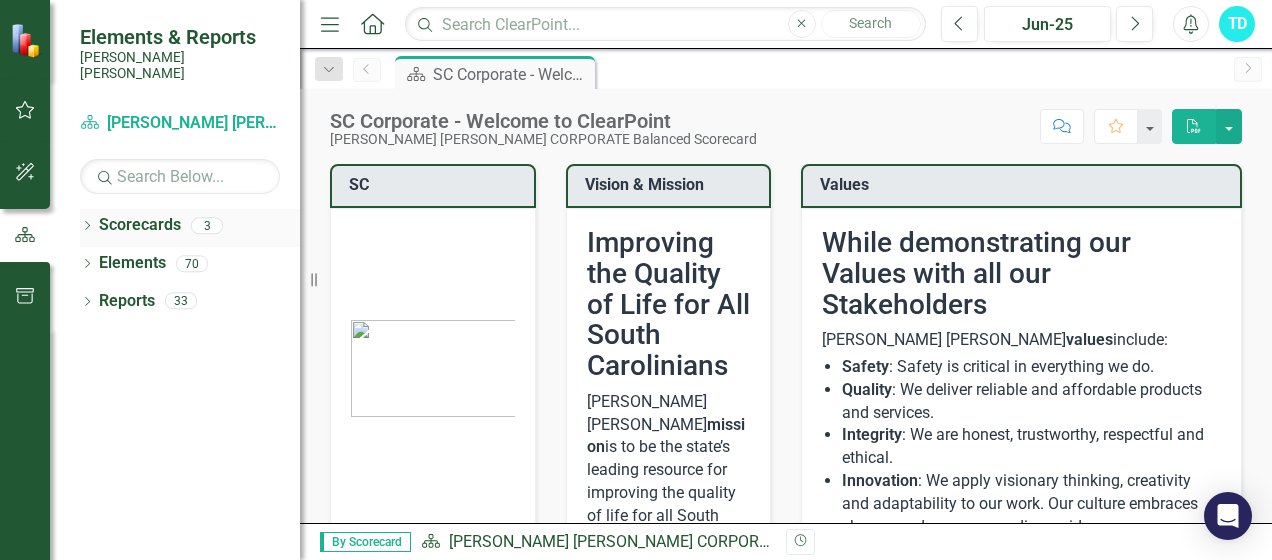 click on "Scorecards" at bounding box center [140, 225] 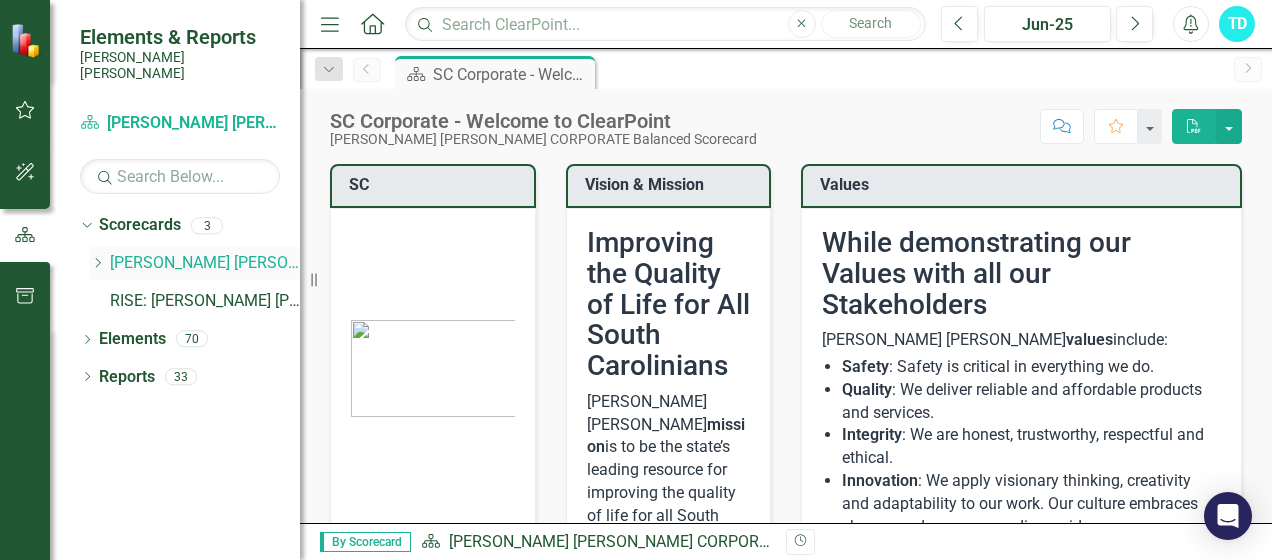 click on "[PERSON_NAME] [PERSON_NAME] CORPORATE Balanced Scorecard" at bounding box center [205, 263] 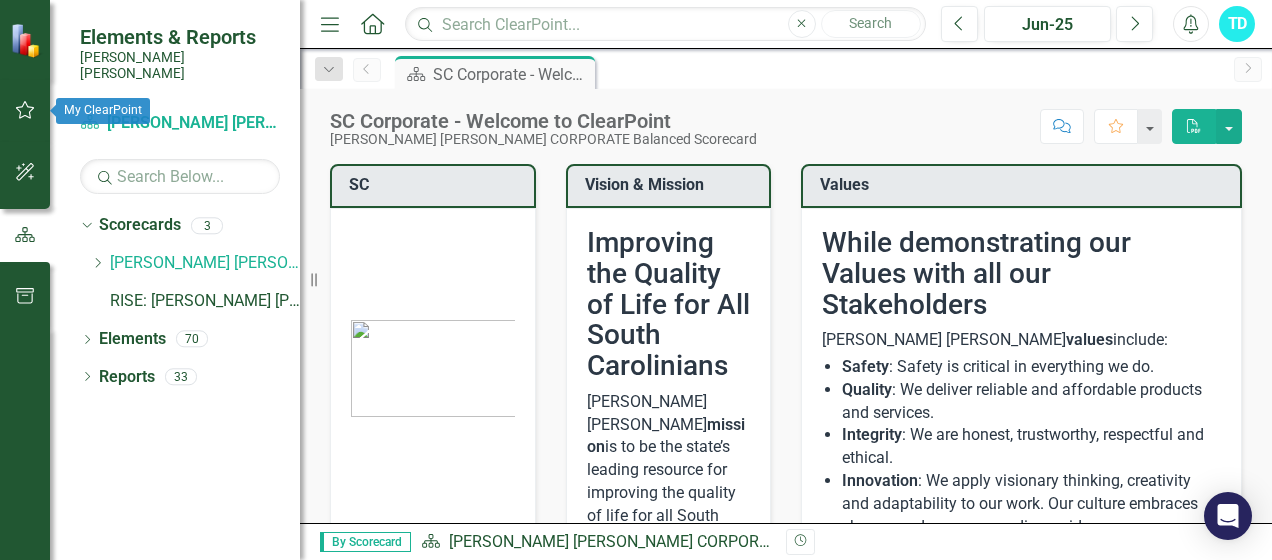 click 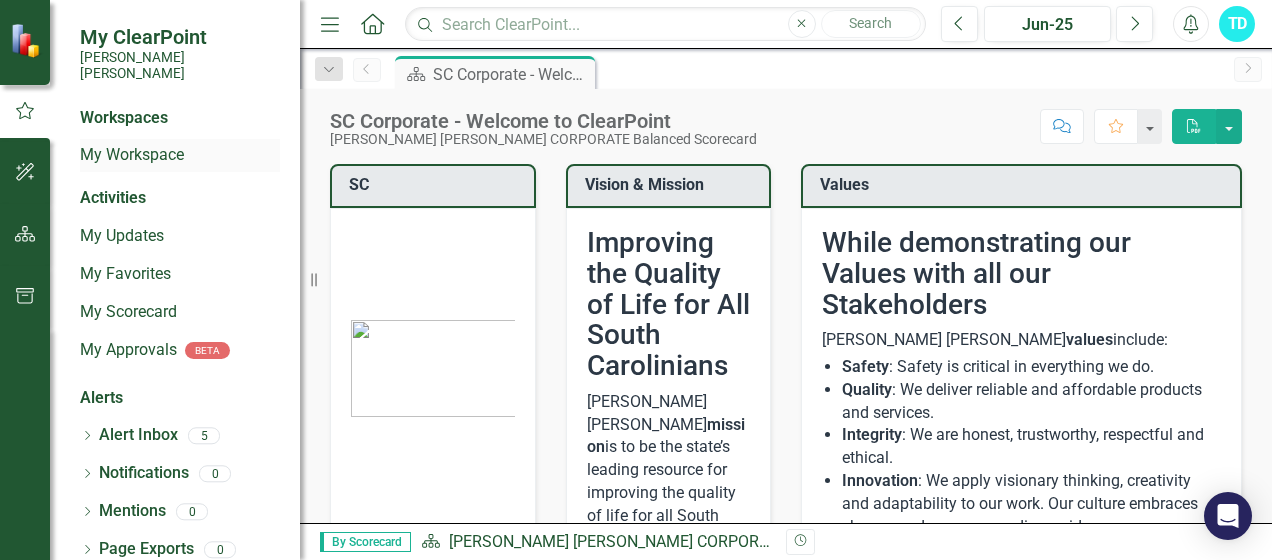 click on "My Workspace" at bounding box center (180, 155) 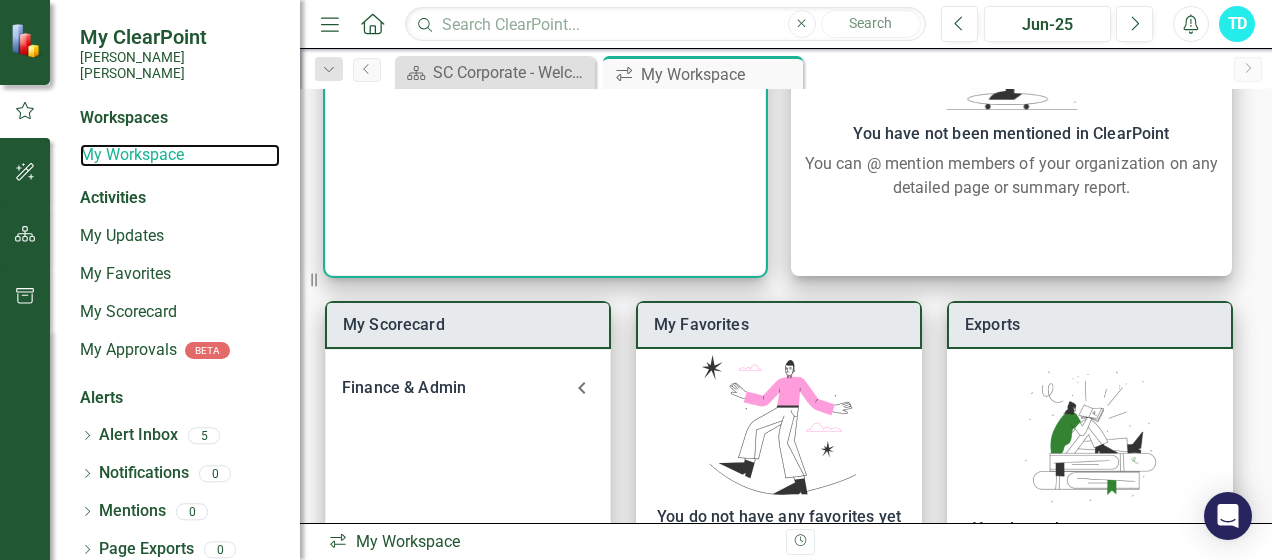 scroll, scrollTop: 300, scrollLeft: 0, axis: vertical 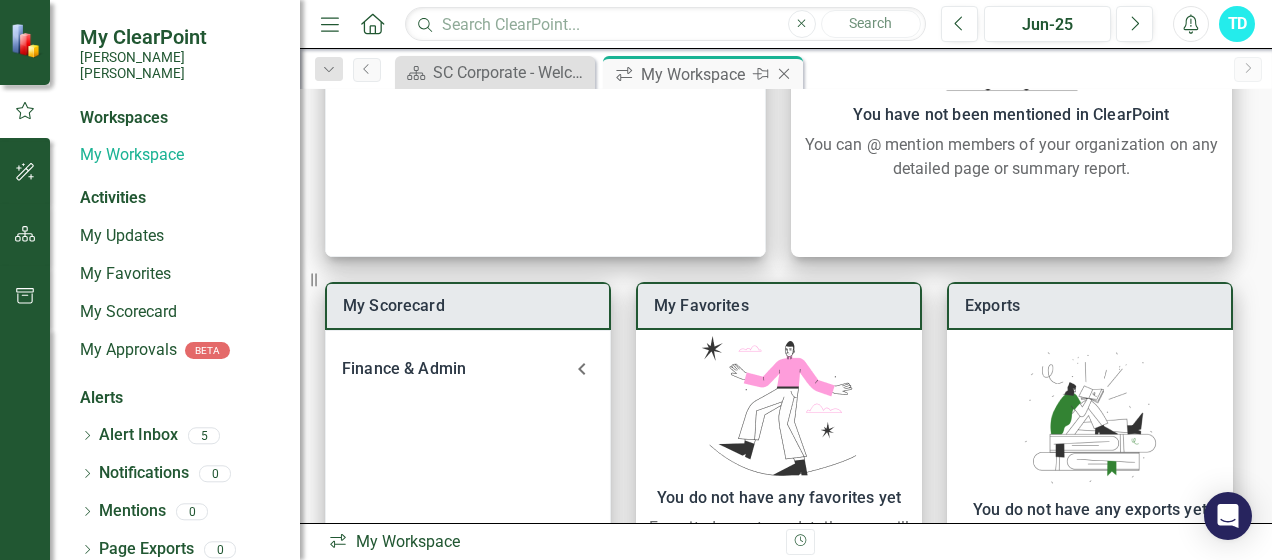 click on "My Workspace" at bounding box center (694, 74) 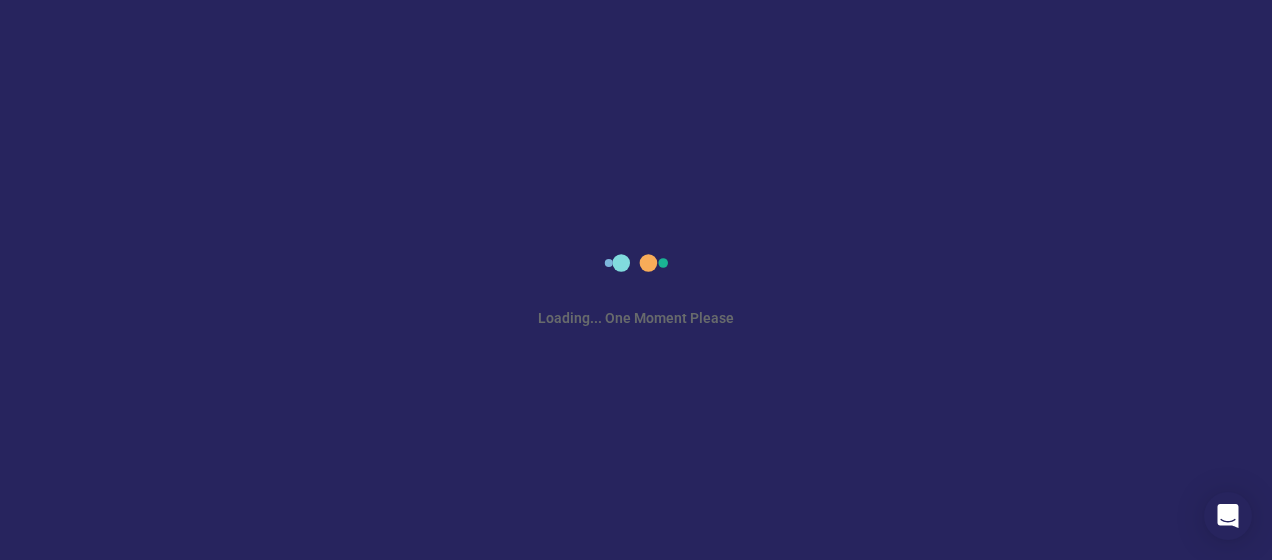 scroll, scrollTop: 0, scrollLeft: 0, axis: both 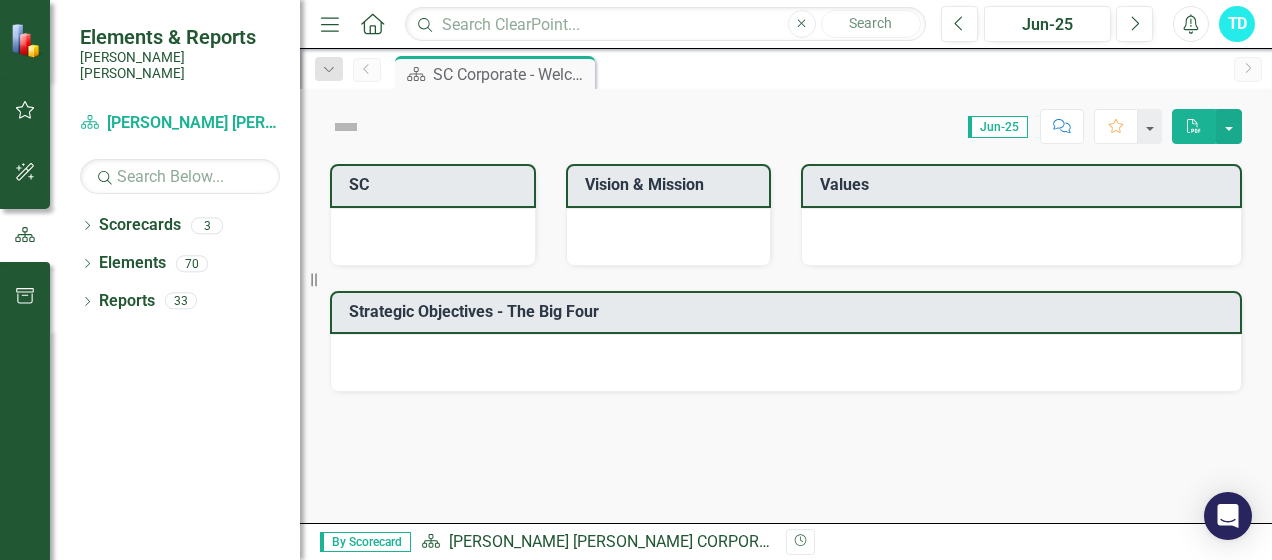 click 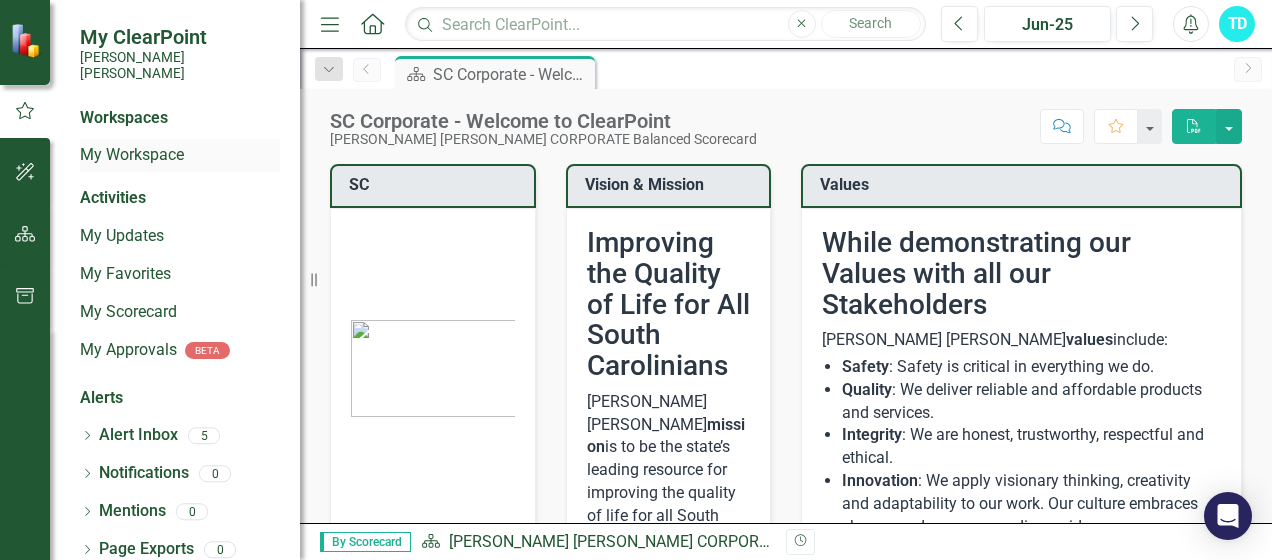 click on "My Workspace" at bounding box center (180, 155) 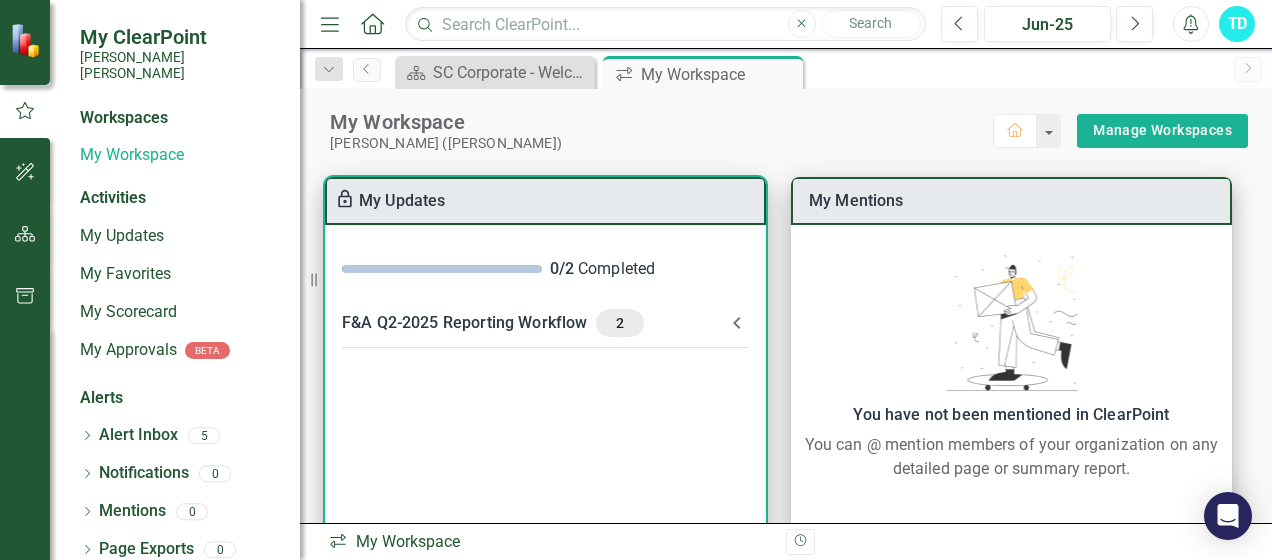 click on "2" at bounding box center [620, 323] 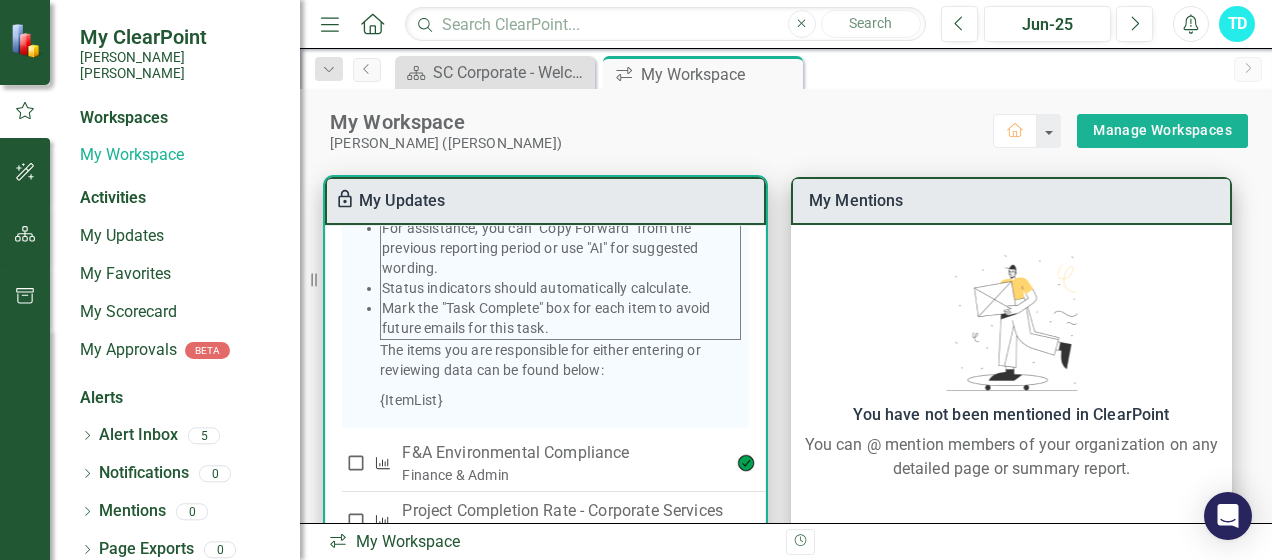 scroll, scrollTop: 510, scrollLeft: 0, axis: vertical 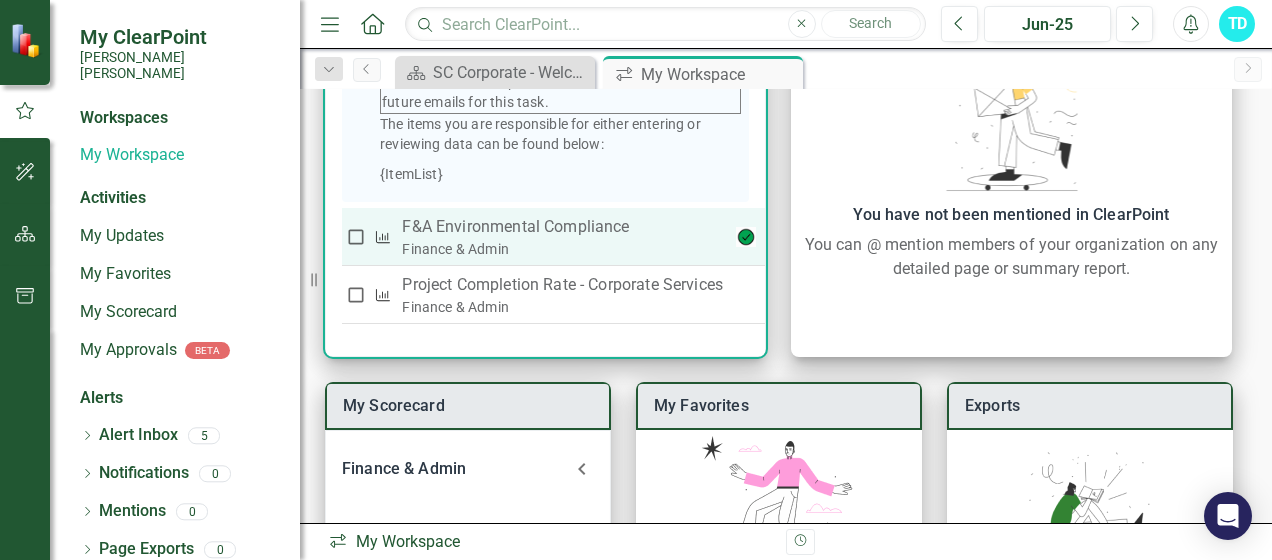 click at bounding box center (356, 237) 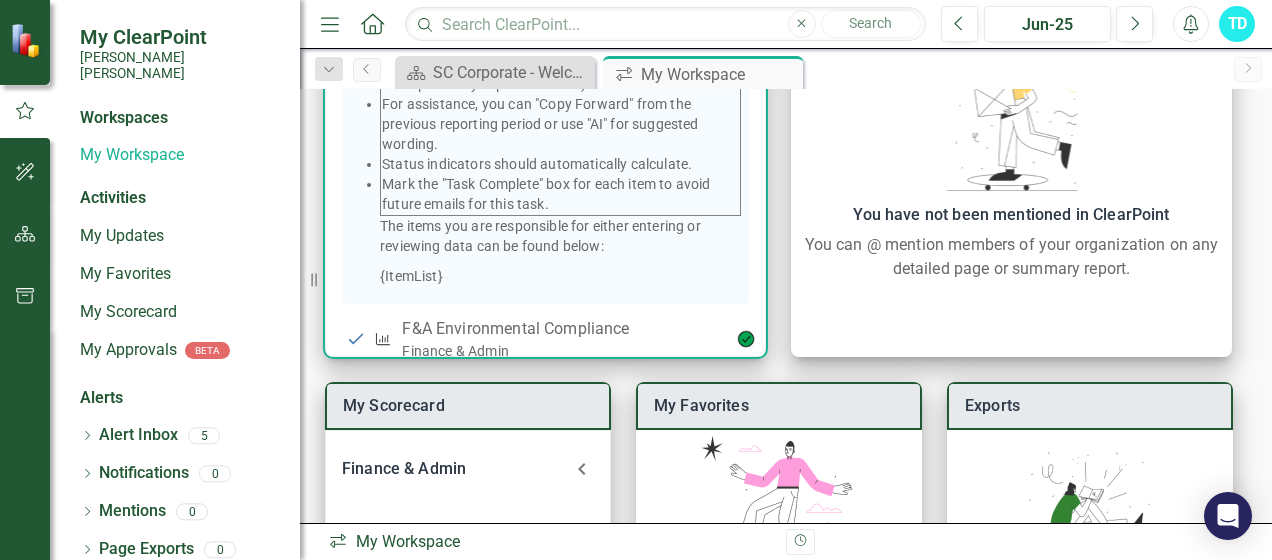 scroll, scrollTop: 510, scrollLeft: 0, axis: vertical 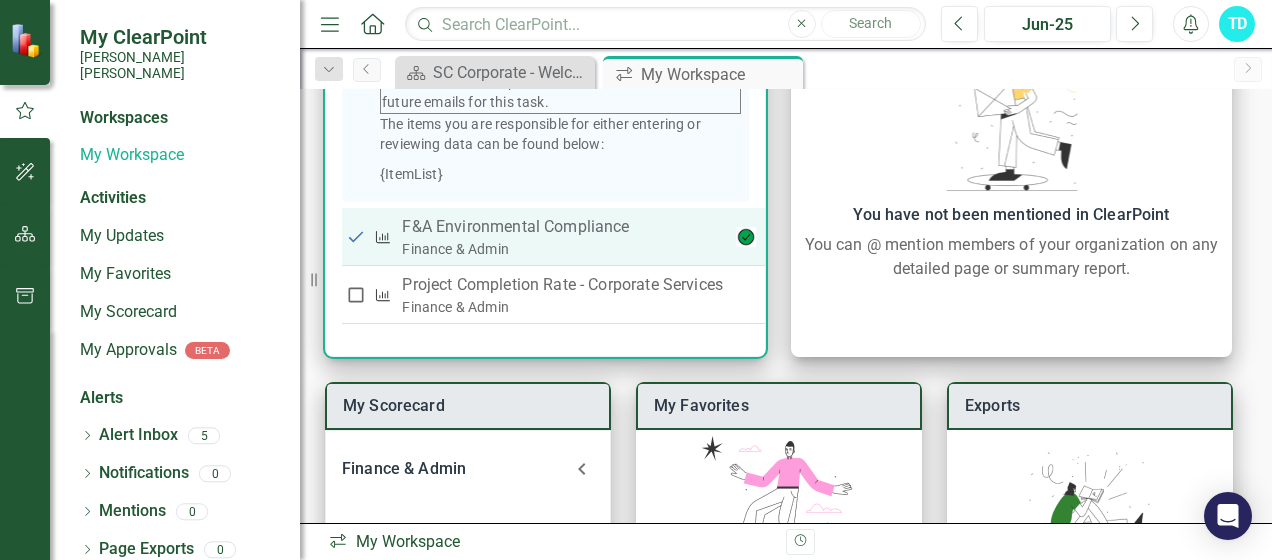 click on "F&A Environmental Compliance" at bounding box center [562, 227] 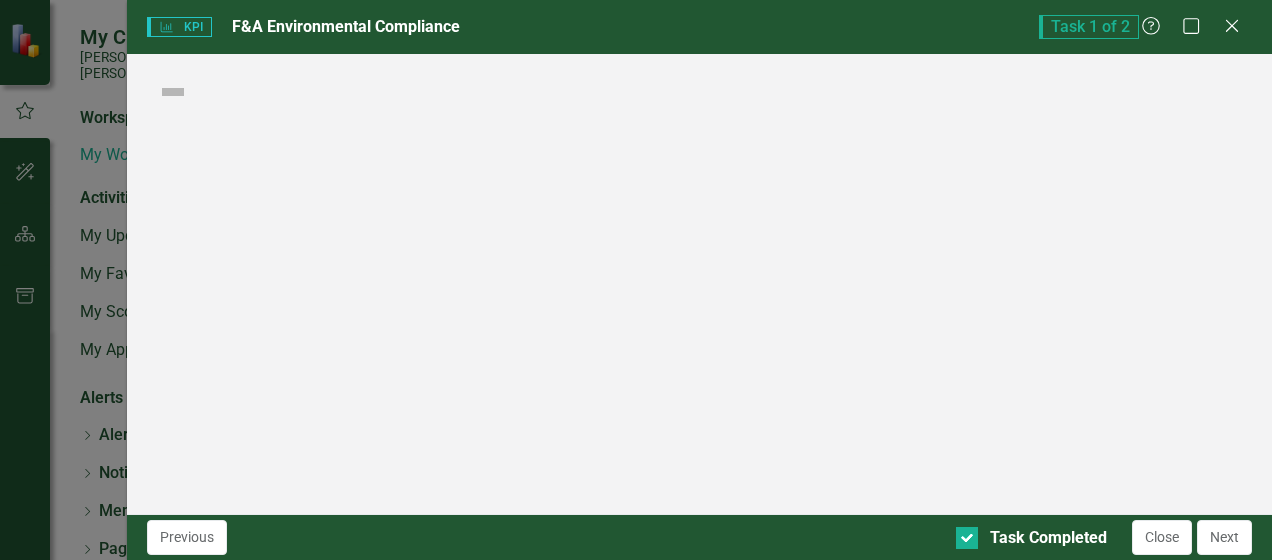 click on "KPI KPI F&A Environmental Compliance Task 1 of 2 Help Maximize Close Score: N/A Completed  Previous Task Completed Close Next" at bounding box center (636, 280) 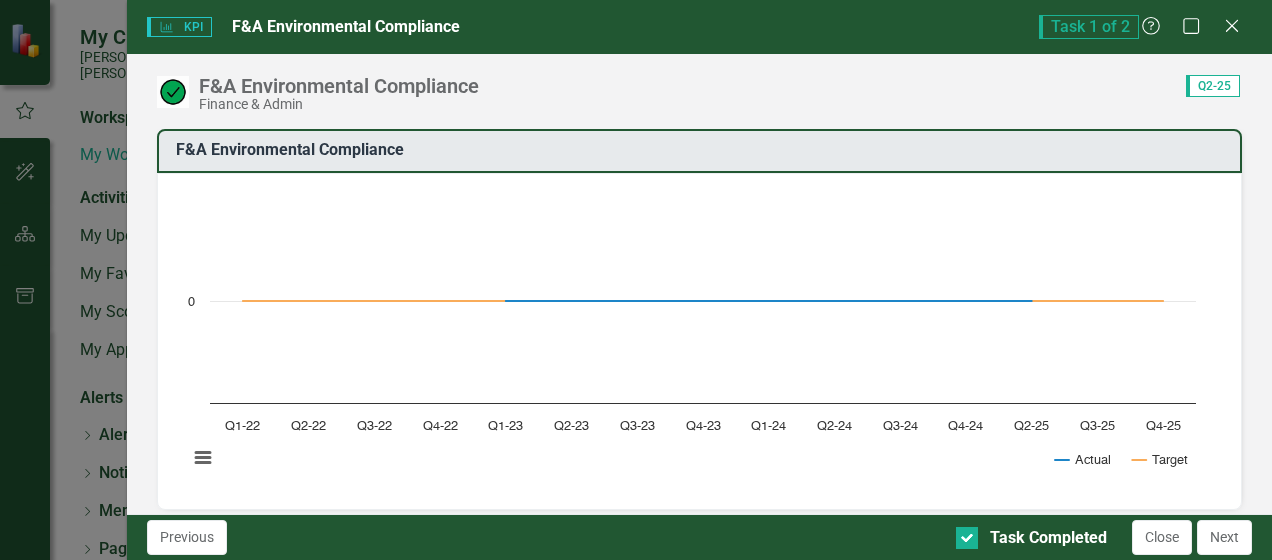 click on "F&A Environmental Compliance Chart Line chart with 2 lines. F&A Environmental Compliance (Chart Type: Line)
Plot Bands
Q1-22
Actual: No Value	Target: 0
Q2-22
Actual: No Value	Target: 0
Q3-22
Actual: No Value	Target: 0
Q4-22
Actual: No Value	Target: 0
Q1-23
Actual: 0	Target: 0
Q2-23
Actual: 0	Target: 0
Q3-23
Actual: 0	Target: 0
Q4-23
Actual: 0	Target: 0
Q1-24
Actual: 0	Target: 0
Q2-24
Actual: 0	Target: 0
Q3-24
Actual: 0	Target: 0
Q4-24
Actual: 0	Target: 0
Q2-25
Actual: 0	Target: 0
Q3-25
Actual: No Value	Target: 0
Q4-25
Actual: No Value	Target: 0 The chart has 1 X axis displaying categories.  The chart has 1 Y axis displaying values. Data ranges from -0.5 to 0.5. Created with Highcharts 11.4.8 Chart context menu Actual Target Q1-22 Q2-22 Q3-22 Q4-22 Q1-23 Q2-23 Q3-23 Q4-23 Q1-24 Q2-24 Q3-24 Q4-24 Q2-25 Q3-25 Q4-25 0 Actual ​ Q4-23: 0 ​ Target ​ Q4-23: 0 ​ End of interactive chart. Description Number of Notice of Violations for environmental weaknesses in areas under F&A responsibility.  Calculation" at bounding box center (699, 1179) 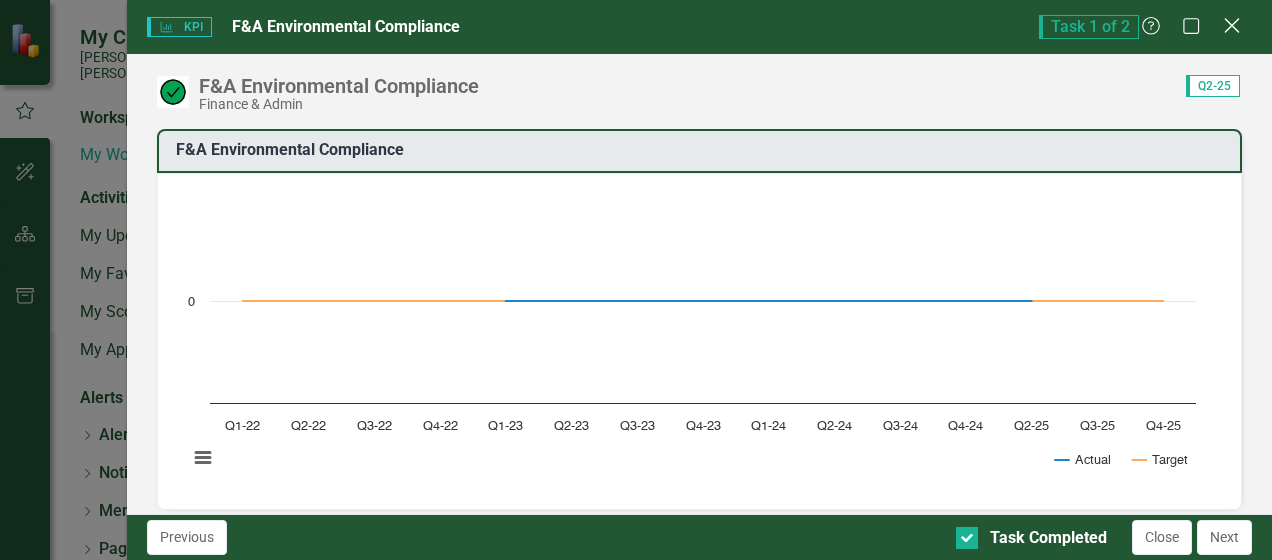 click on "Close" 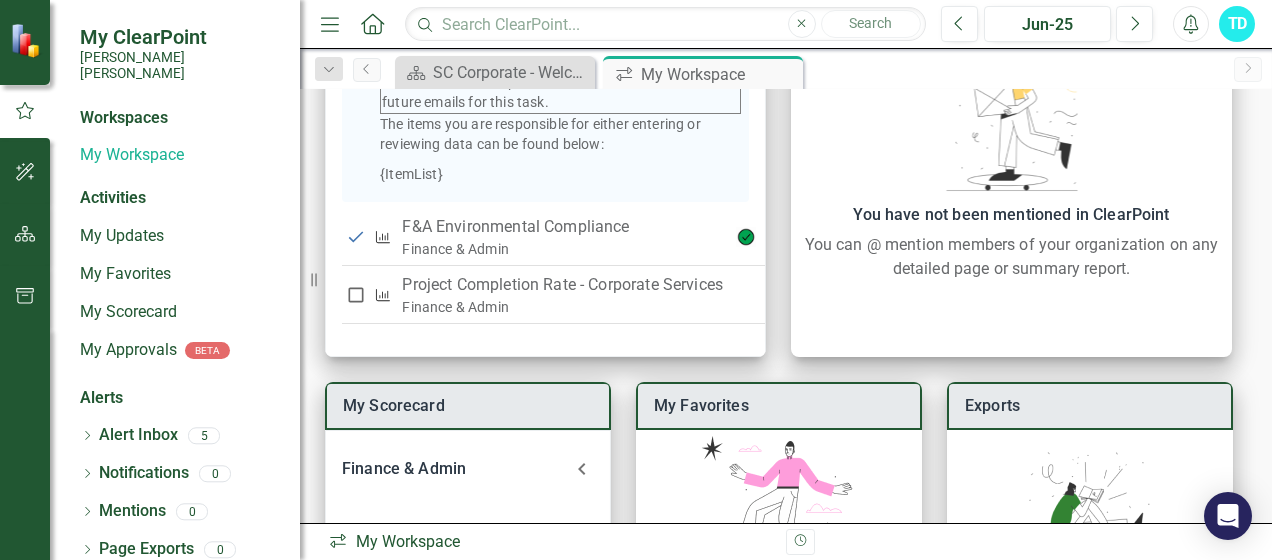 click on "Scorecard SC Corporate - Welcome to ClearPoint Close icon.workspace My Workspace Pin Close" at bounding box center [807, 72] 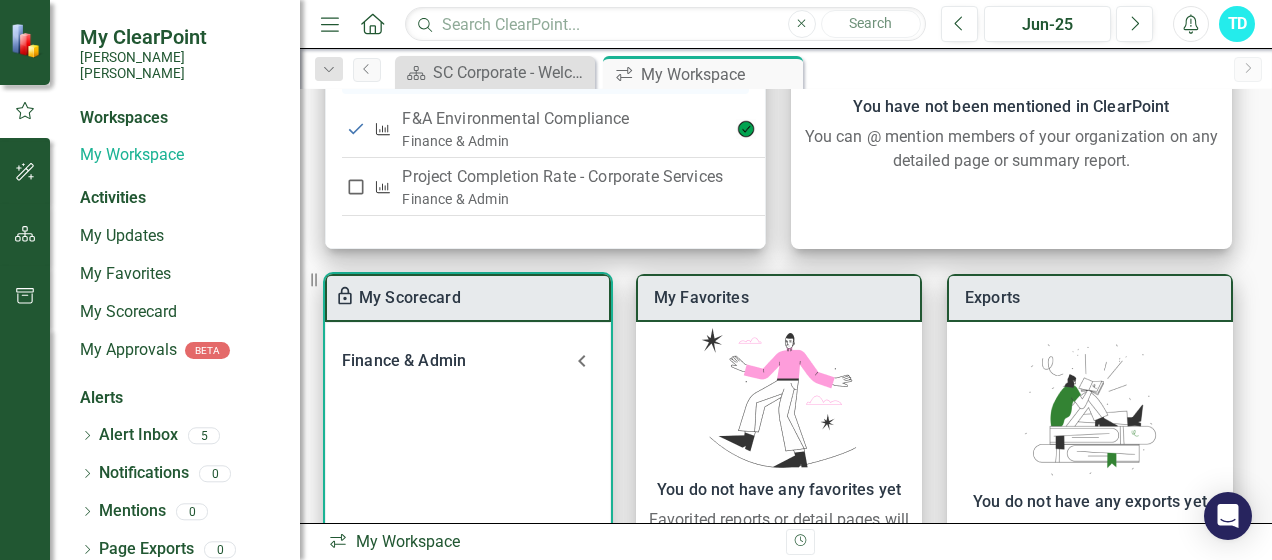 scroll, scrollTop: 418, scrollLeft: 0, axis: vertical 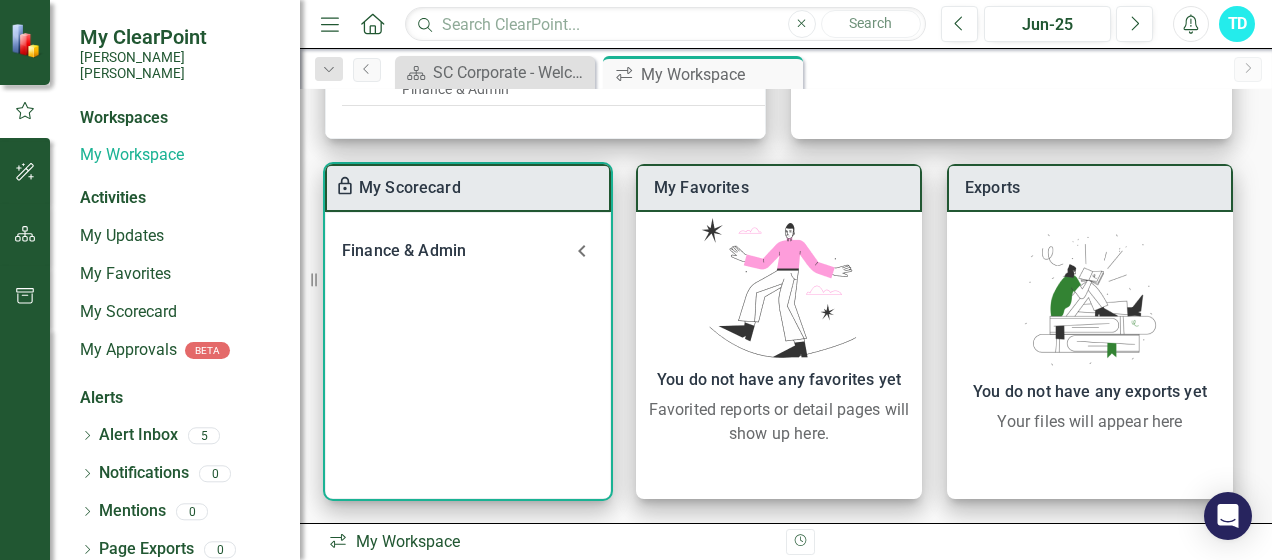 click on "Finance & Admin" at bounding box center (456, 251) 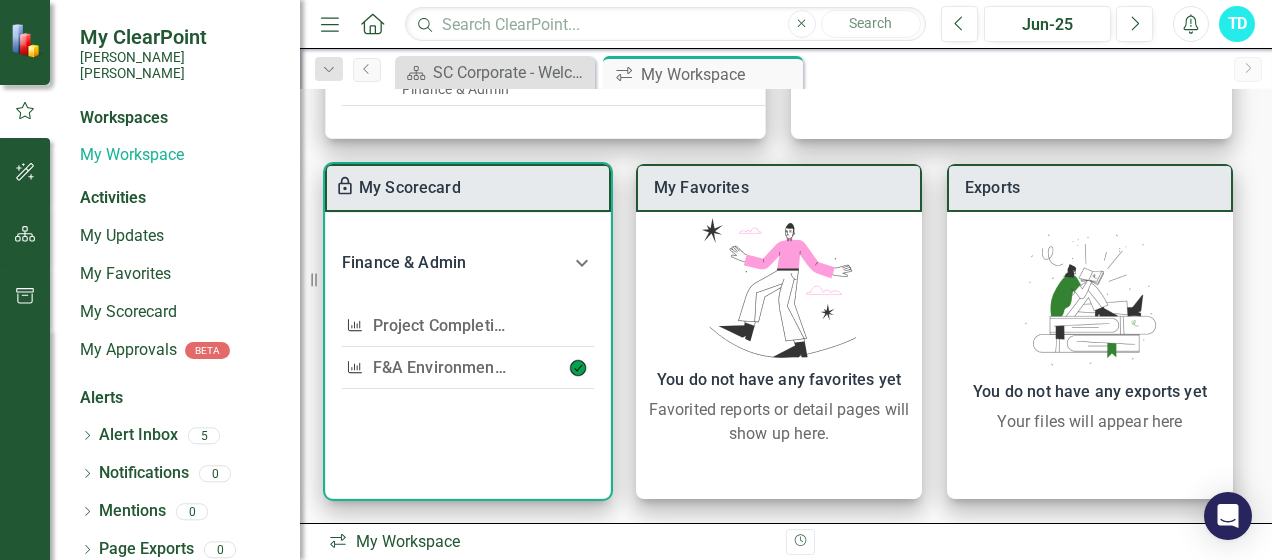 click on "F&A Environmental Compliance" at bounding box center (488, 367) 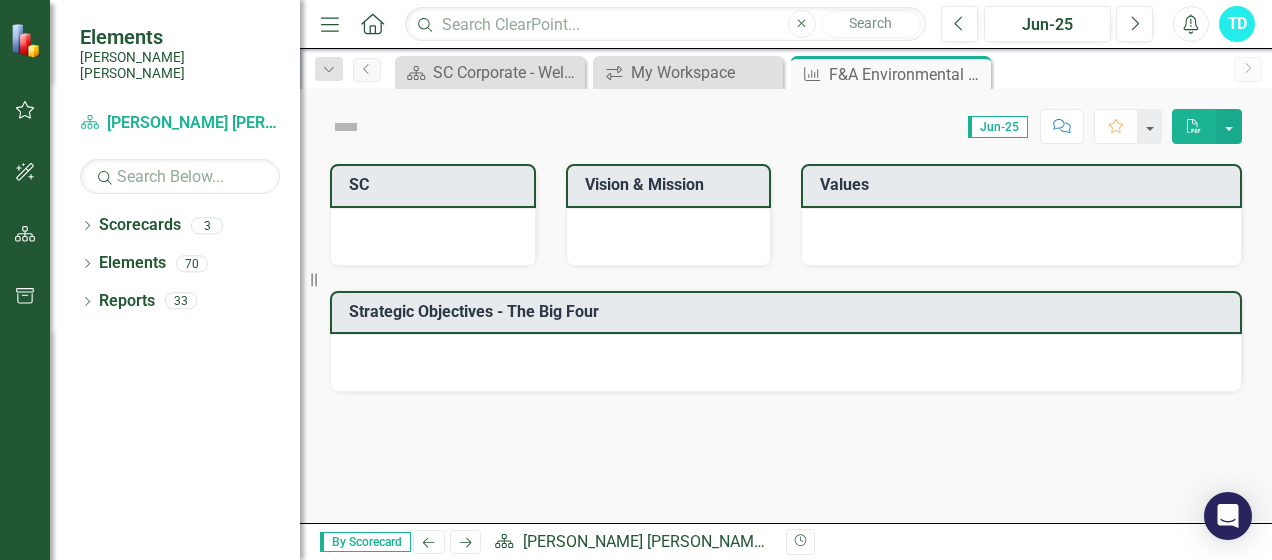 scroll, scrollTop: 0, scrollLeft: 0, axis: both 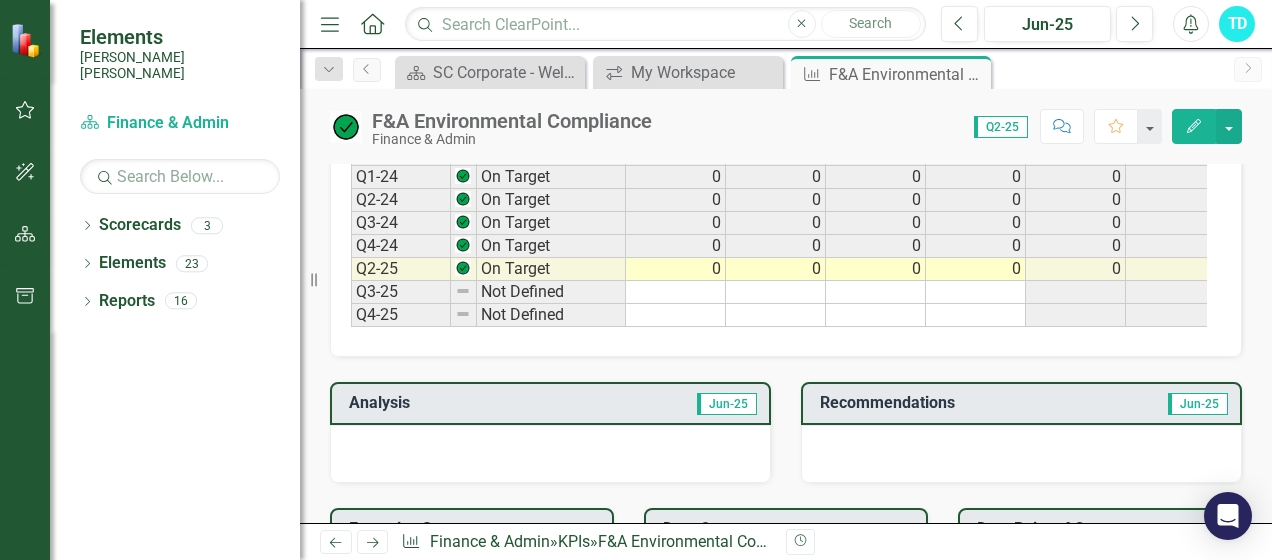 click on "Period Status Fleet Actuals Facilities Actuals  PRE Actuals  Warehouse Actuals Actual Target Q1-23 On Target 0 0 0 0 0 0 Q2-23 On Target 0 0 0 0 0 0 Q3-23 On Target 0 0 0 0 0 0 Q4-23 On Target 0 0 0 0 0 0 Q1-24 On Target 0 0 0 0 0 0 Q2-24 On Target 0 0 0 0 0 0 Q3-24 On Target 0 0 0 0 0 0 Q4-24 On Target 0 0 0 0 0 0 Q2-25 On Target 0 0 0 0 0 0 Q3-25 Not Defined 0 Q4-25 Not Defined 0" at bounding box center [351, 180] 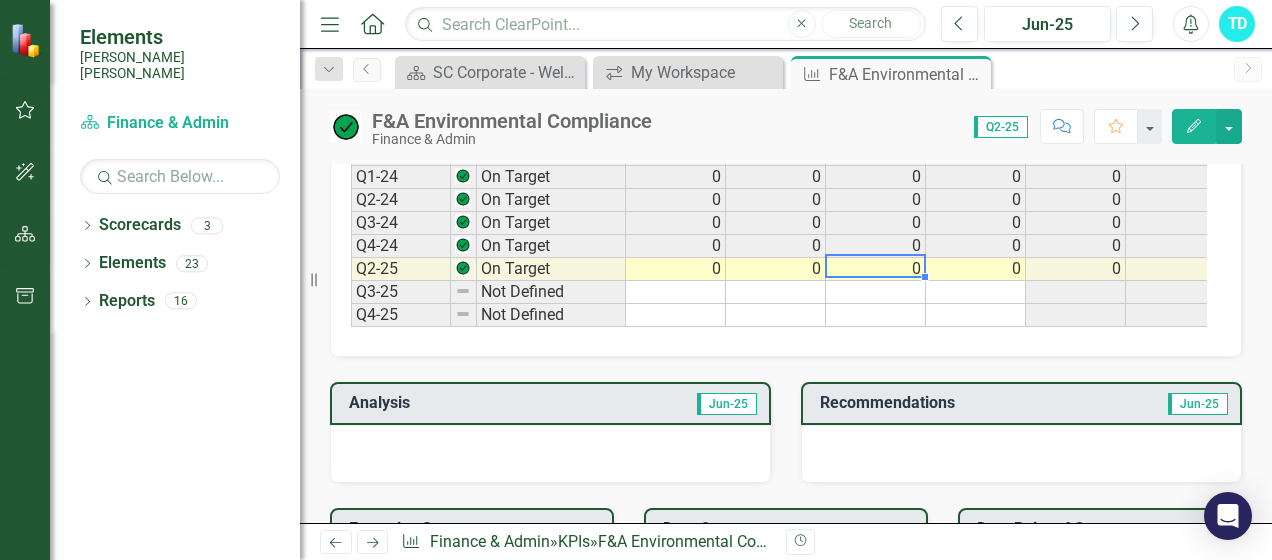 click at bounding box center [876, 292] 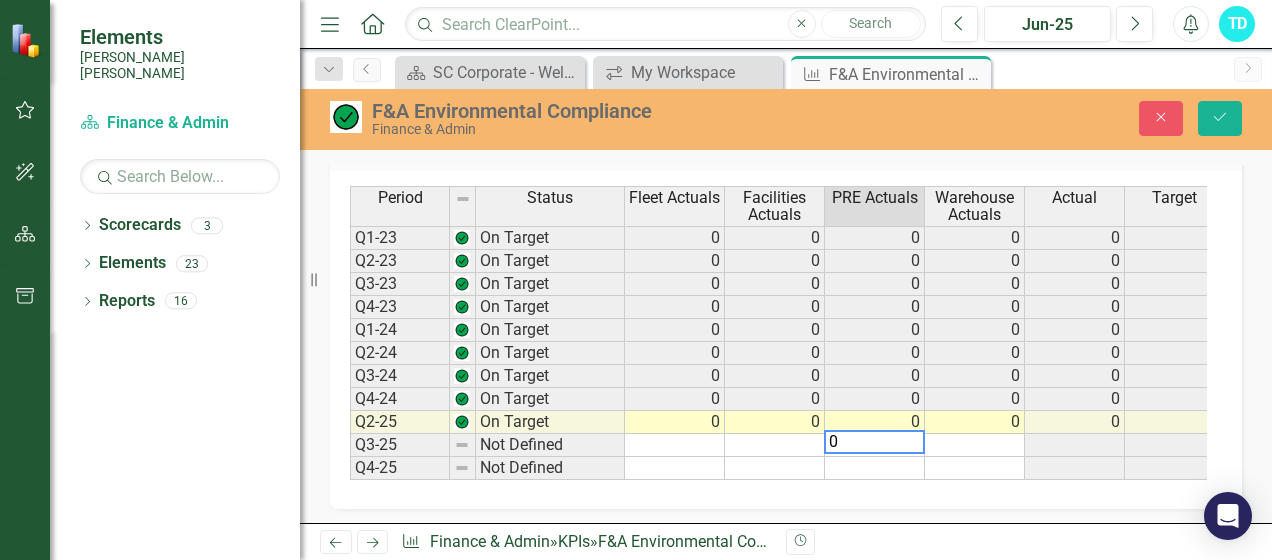 scroll, scrollTop: 887, scrollLeft: 0, axis: vertical 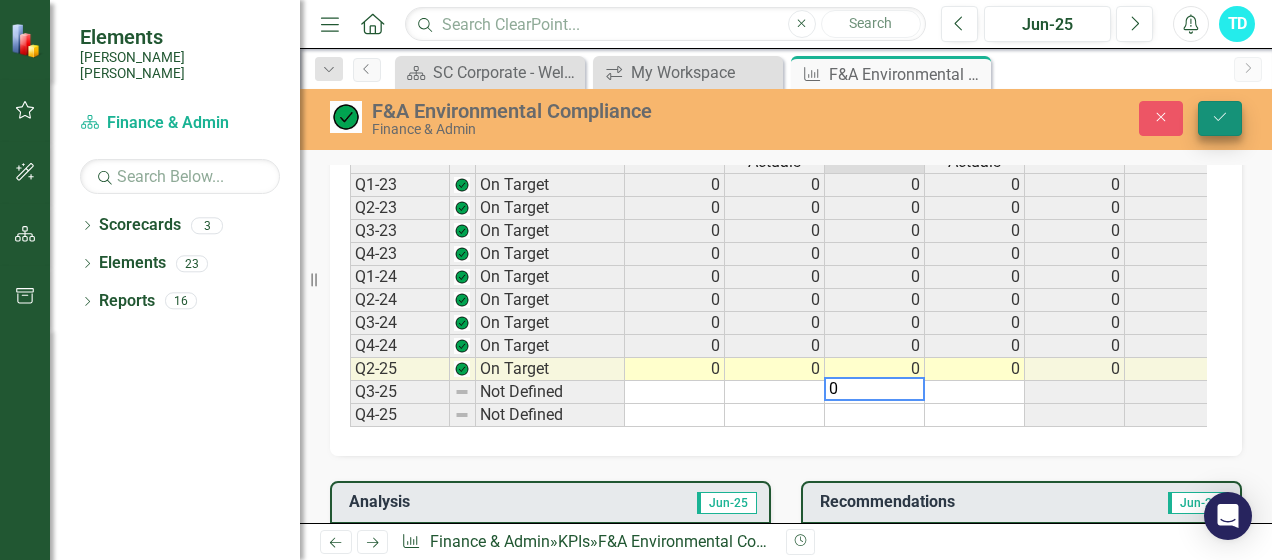 type on "0" 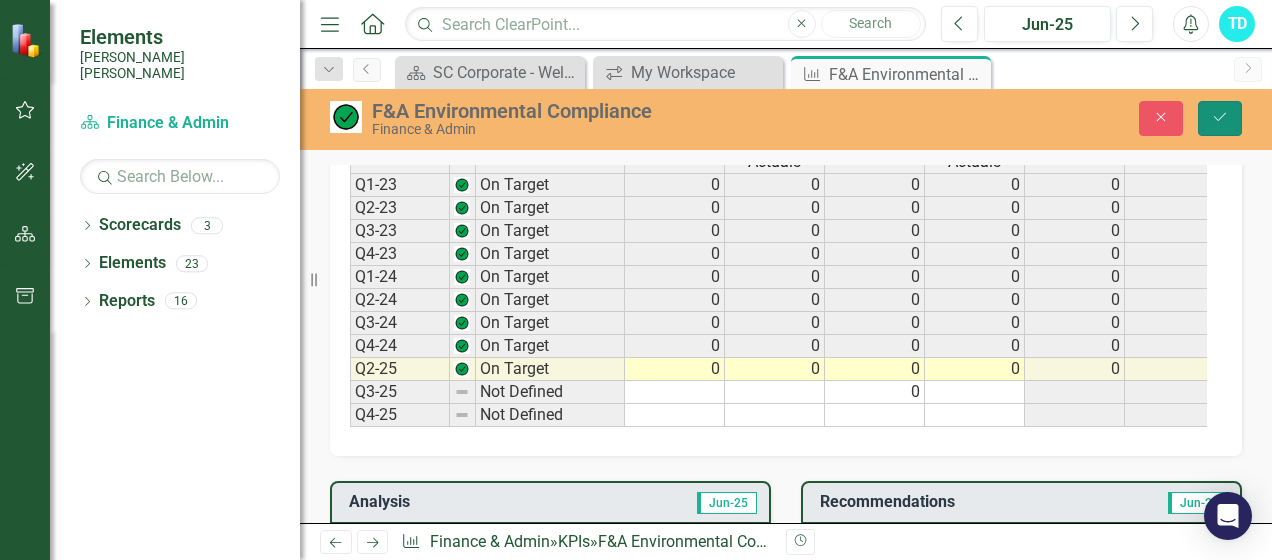 click on "Save" 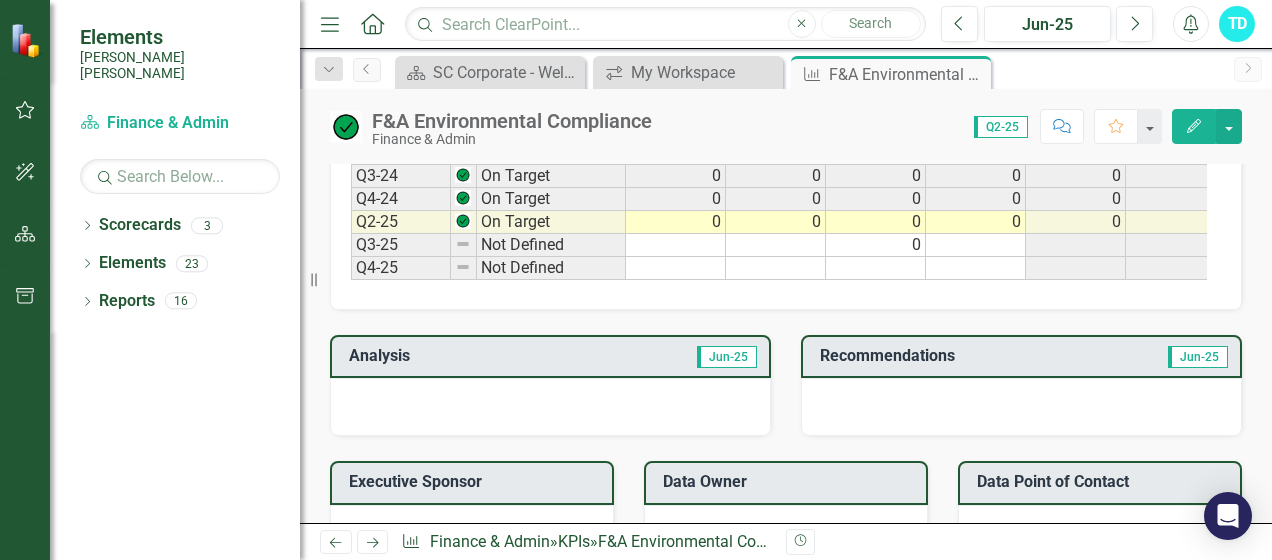scroll, scrollTop: 1000, scrollLeft: 0, axis: vertical 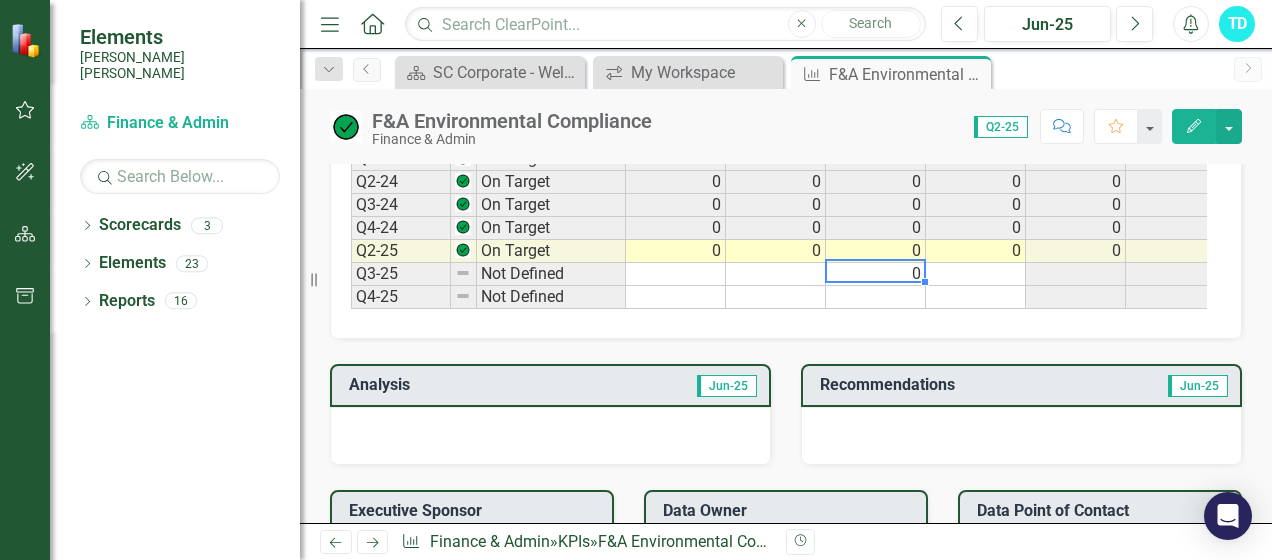 click on "0" at bounding box center (876, 274) 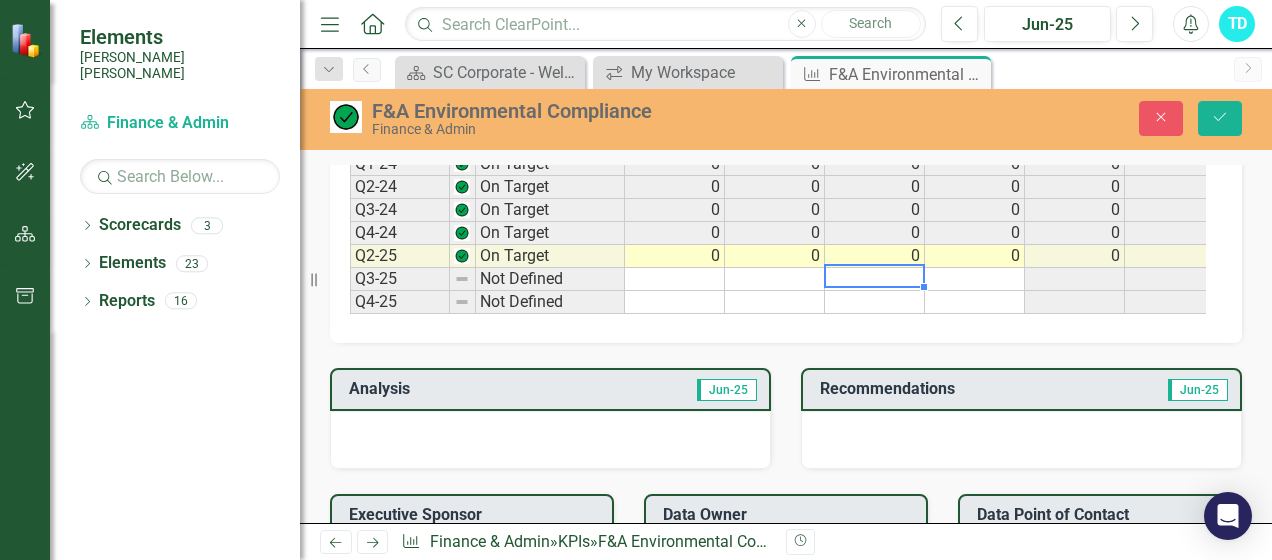 scroll, scrollTop: 1004, scrollLeft: 0, axis: vertical 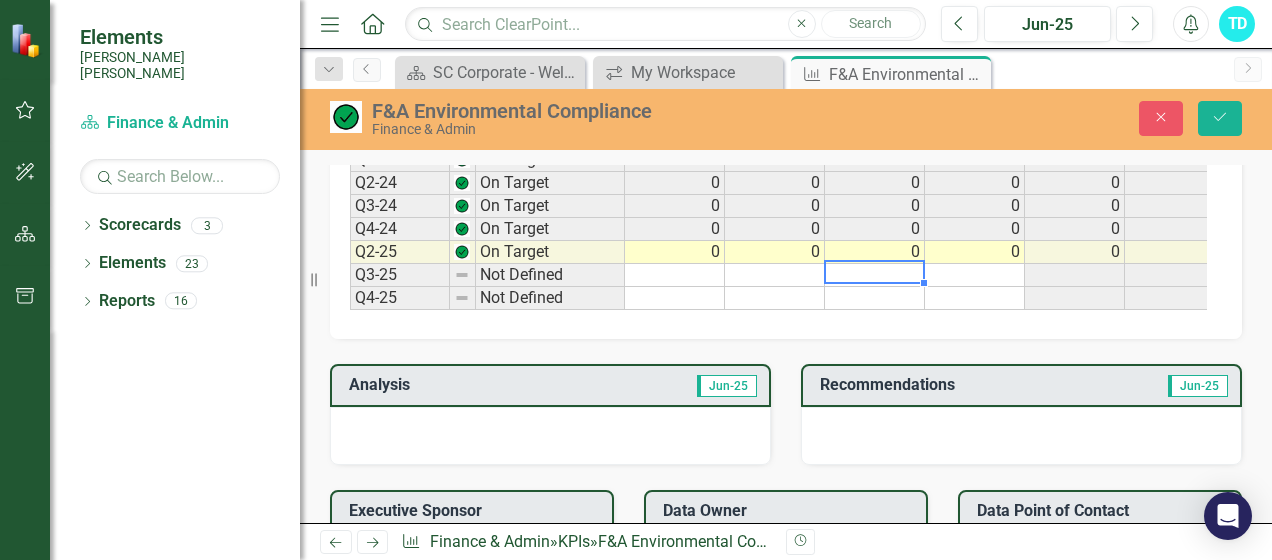 click on "0" at bounding box center [875, 252] 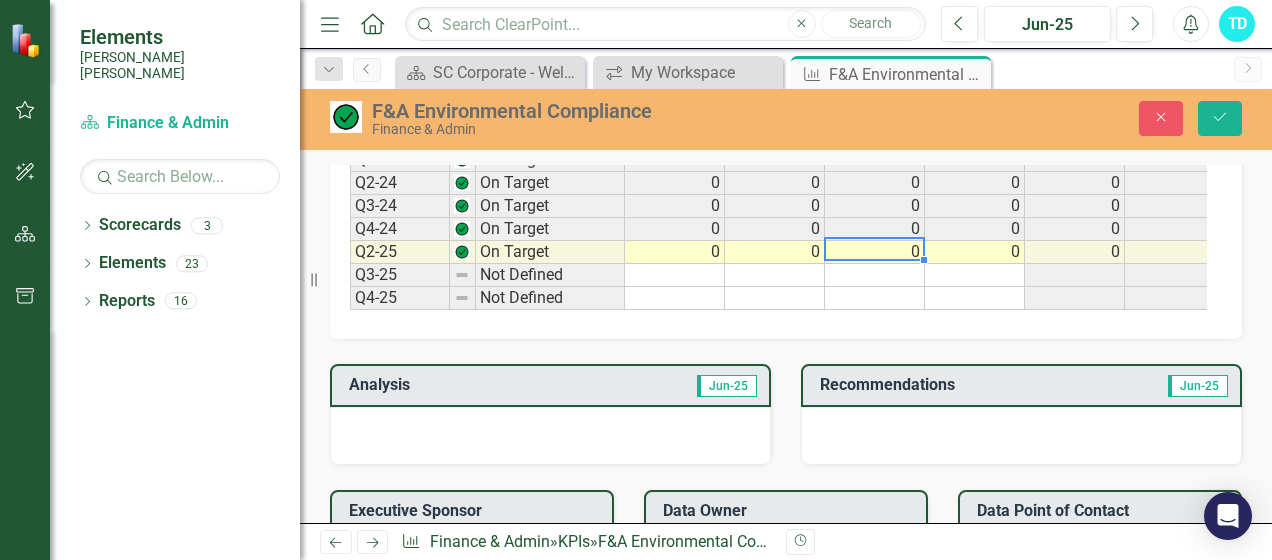 type on "o" 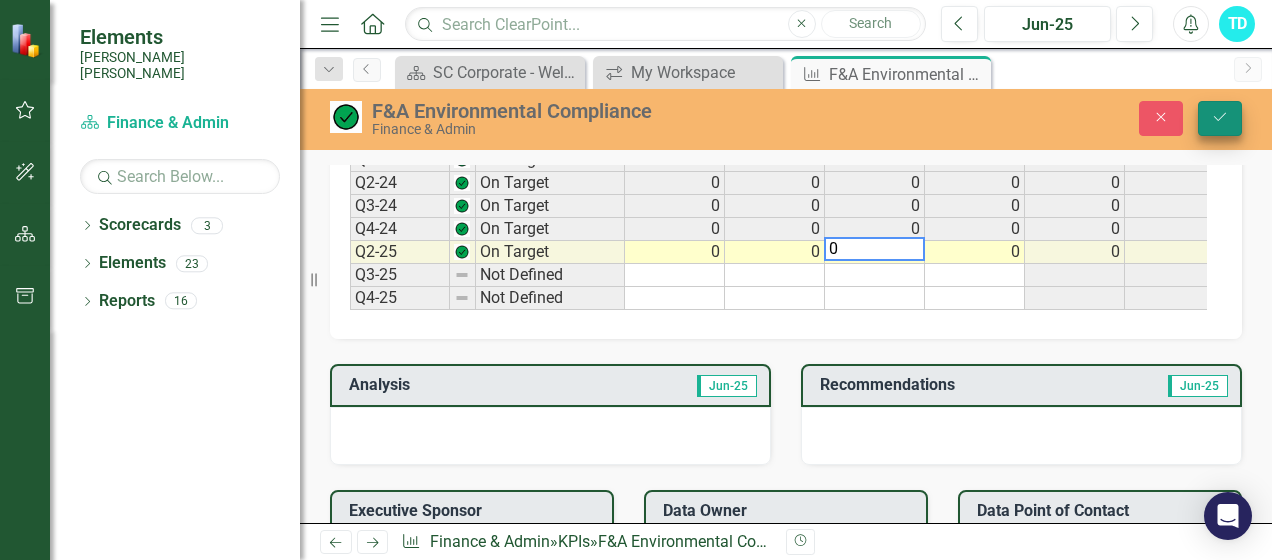 type on "0" 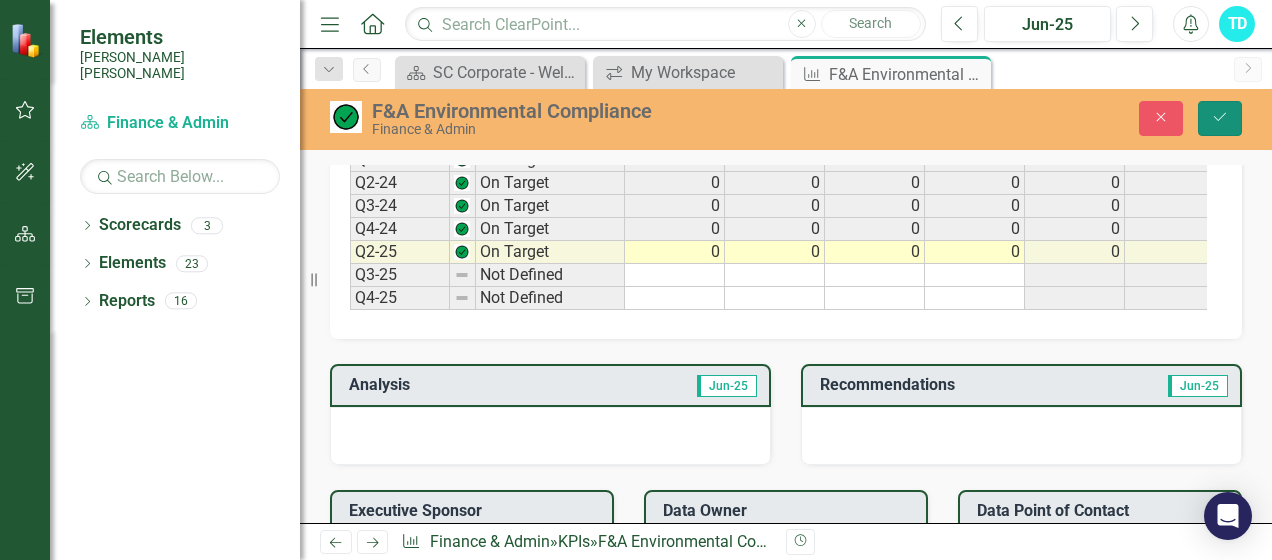 click 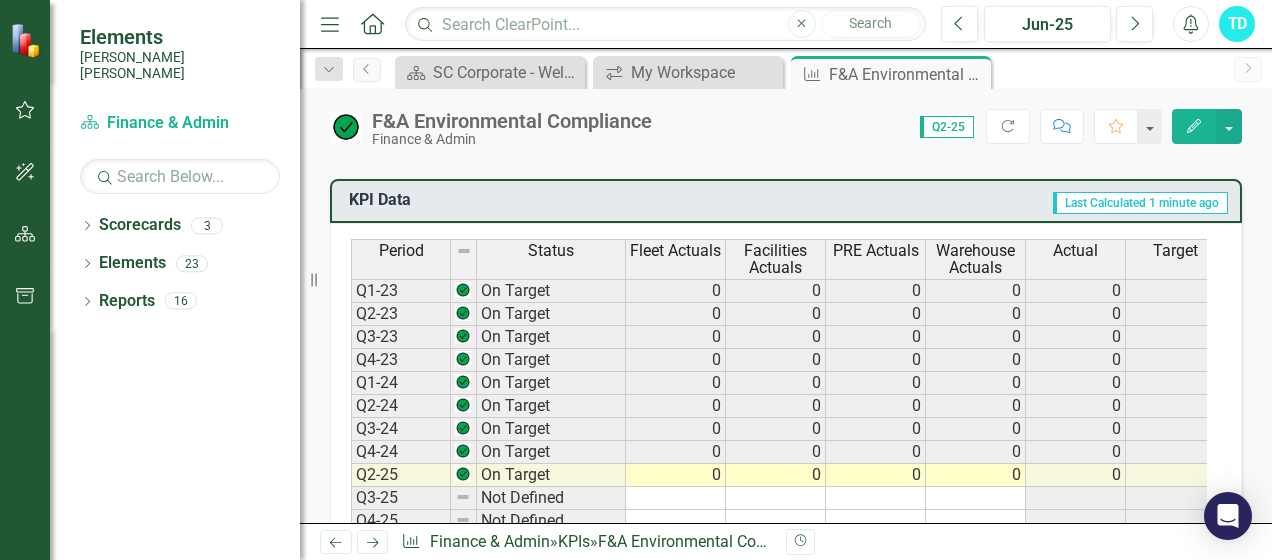 scroll, scrollTop: 800, scrollLeft: 0, axis: vertical 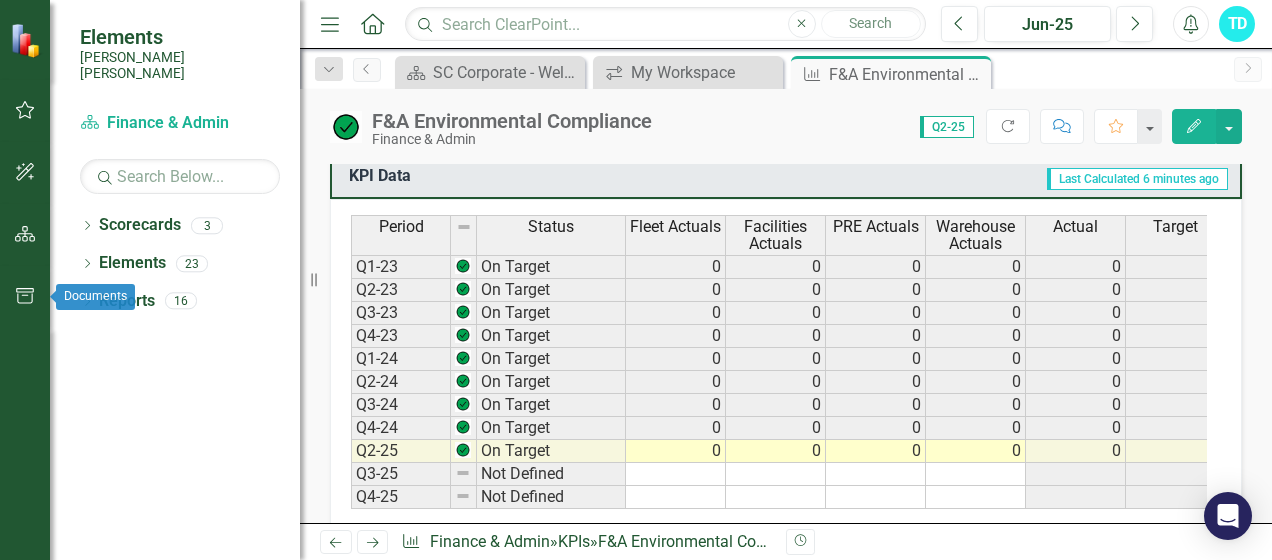 click on "Dropdown Scorecards 3 Dropdown Santee [PERSON_NAME] CORPORATE Balanced Scorecard Finance & Admin RISE:  [PERSON_NAME] [PERSON_NAME] Recognizing Innovation, Safety and Excellence Dropdown Elements 23 Dropdown Objective Objectives 0 Dropdown KPI KPIs 23 F&A Volunteerism Rate Active Participation in APPA and/or LPPC Host/Participate in Recruiting Events F&A Budget %Variance​ - Total Electric NFOM+CAP  Debt Service Coverage Days Cash on Hand Opinion on [PERSON_NAME] [PERSON_NAME] Financial Statements Project Completion Rate - Corporate Services Cyber Security Incidents F&A CIP Compliance F&A Environmental Compliance Corporate Material Availability Corporate Application Availability Facilities Corrective Maintenance Cycle Time Fleet Corrective Maintenance Cycle Time F&A Total Recordable Incident Rate (TRIR) F&A Preventable Motor Vehicle Accident Rate F&A Leading Indicator Reports F&A Employee Turnover Rate​  F&A Days to Hire F&A Employee Engagement Participation F&A Employee Engagement Score F&A Individual Performance Goals Dropdown 0 0 16 2" at bounding box center [175, 384] 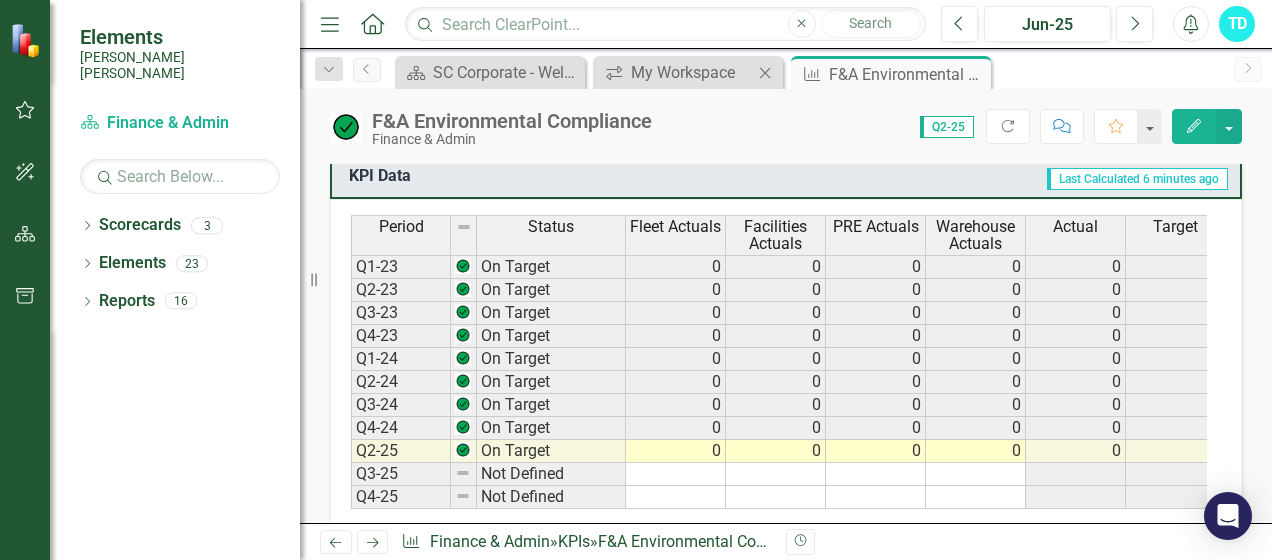 click on "icon.workspace My Workspace Close" at bounding box center (688, 72) 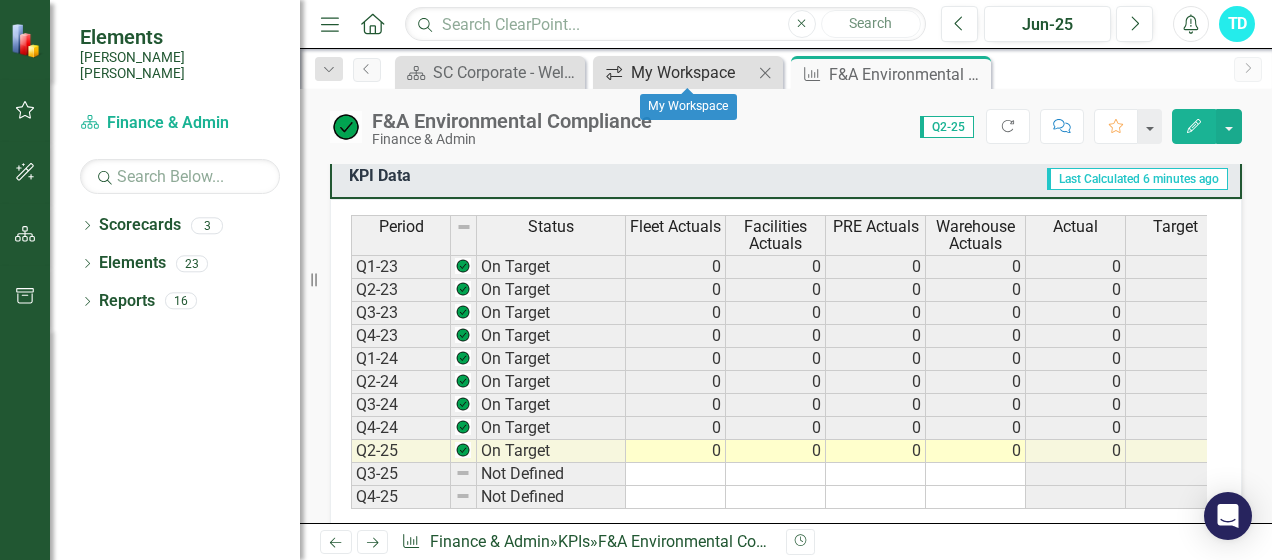 click on "My Workspace" at bounding box center [692, 72] 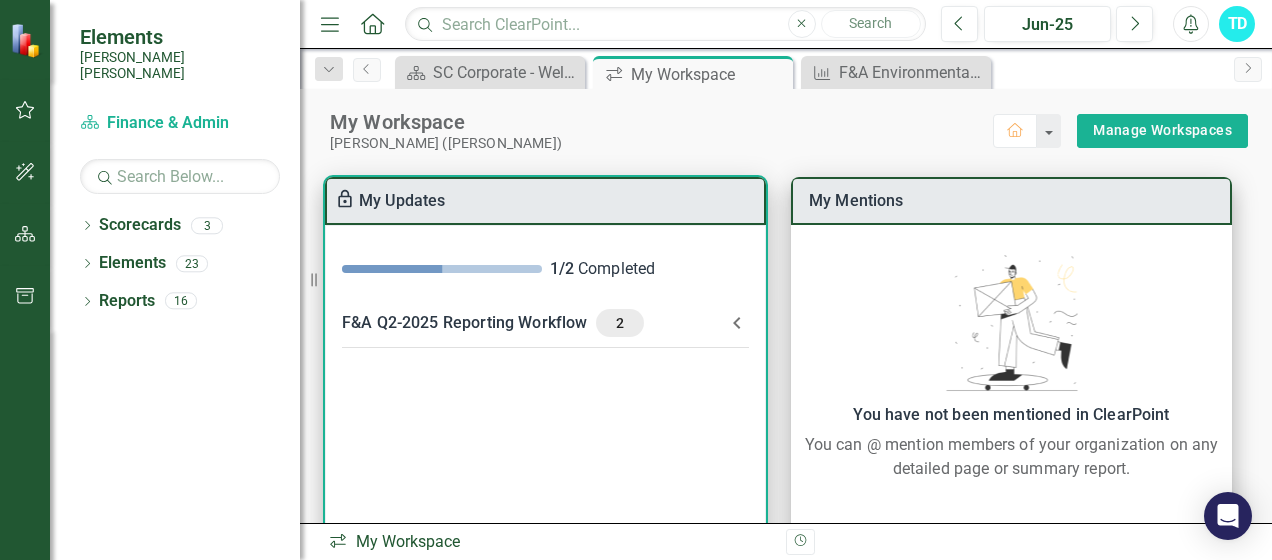 click on "F&A Q2-2025 Reporting Workflow 2" at bounding box center (533, 323) 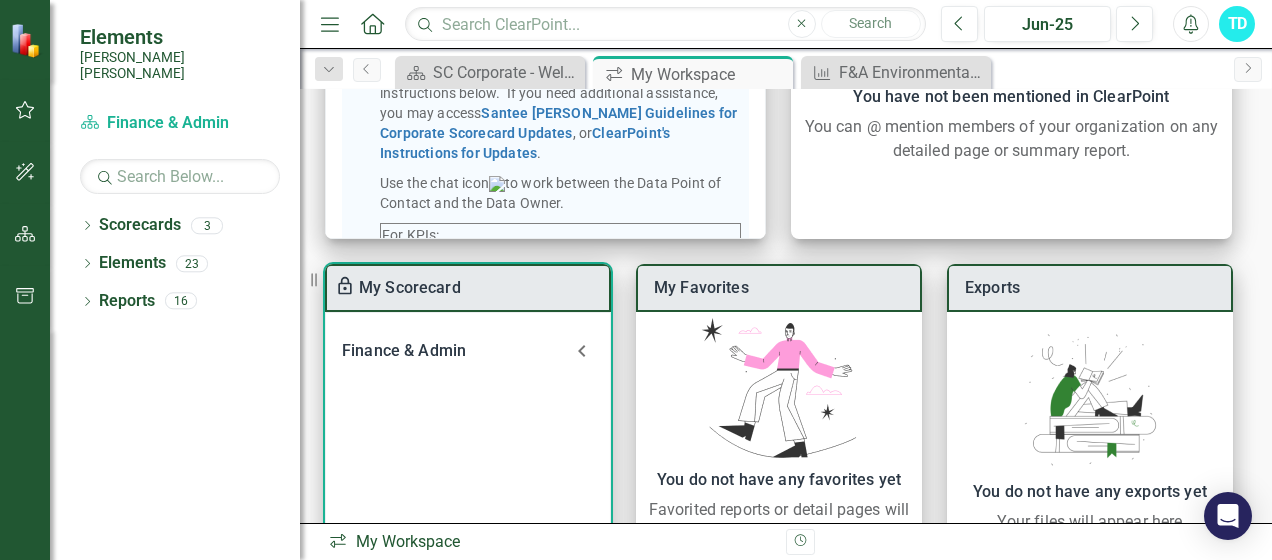 scroll, scrollTop: 218, scrollLeft: 0, axis: vertical 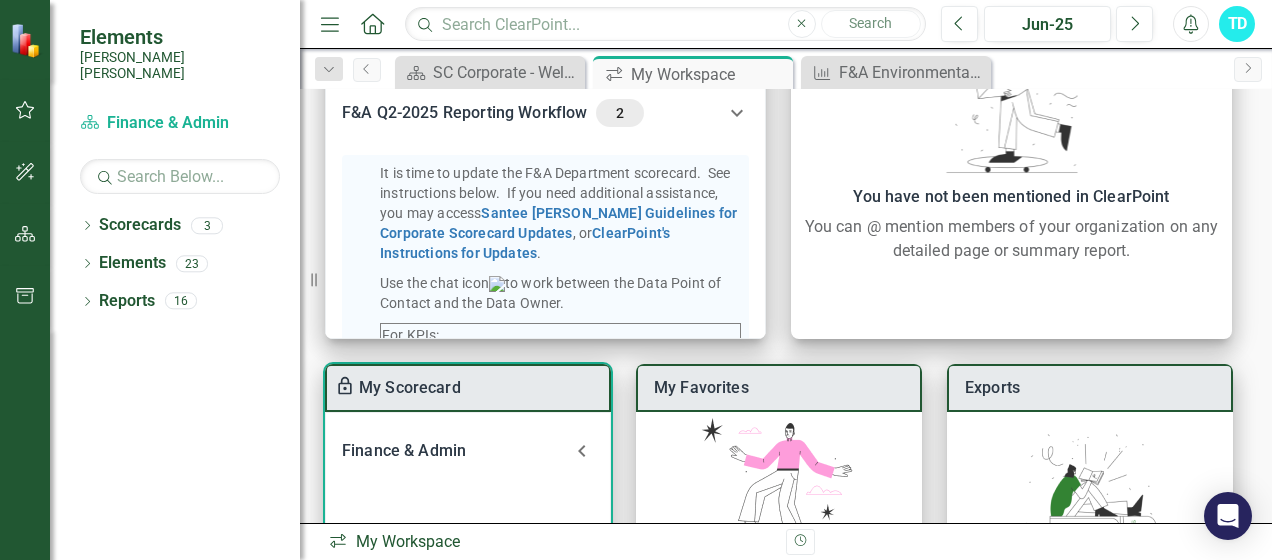 click on "Finance & Admin" at bounding box center (456, 451) 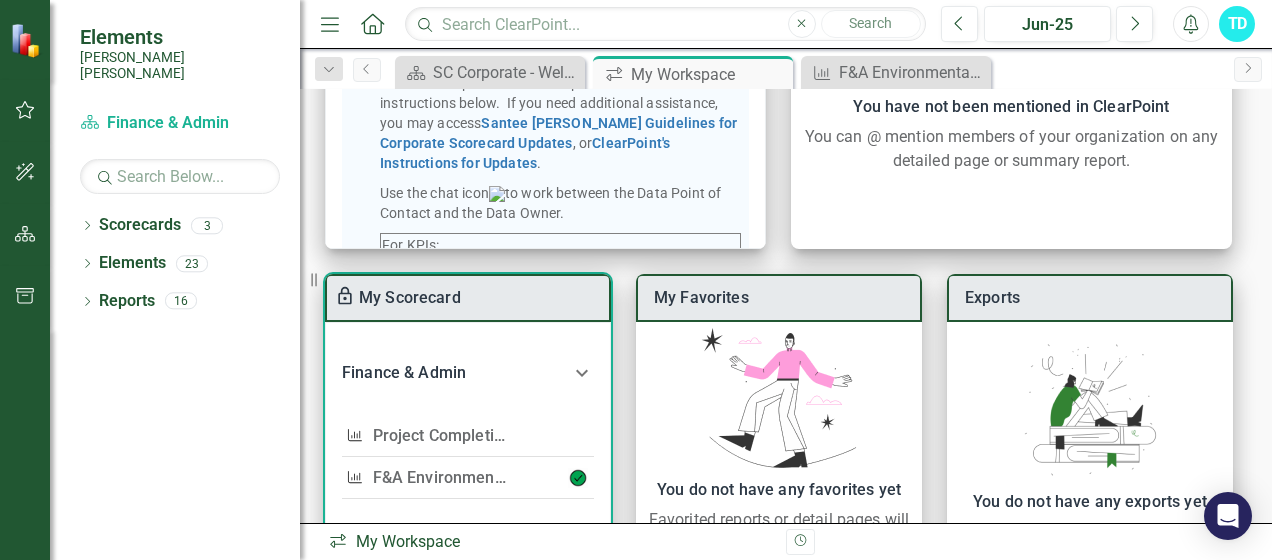 scroll, scrollTop: 418, scrollLeft: 0, axis: vertical 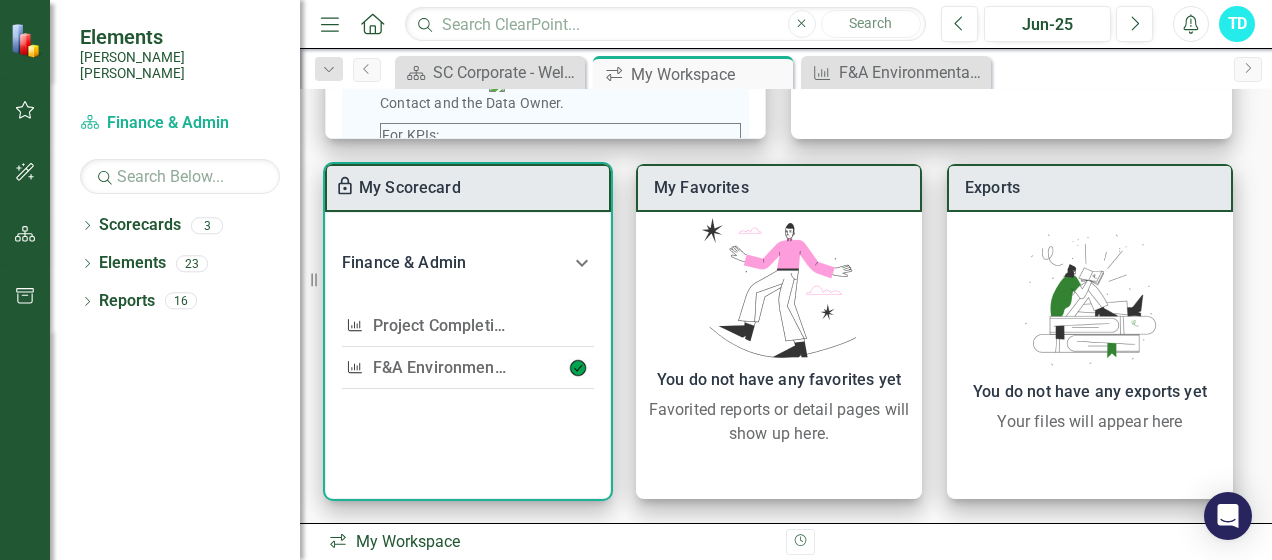 click on "Project Completion Rate - Corporate Services" at bounding box center (539, 325) 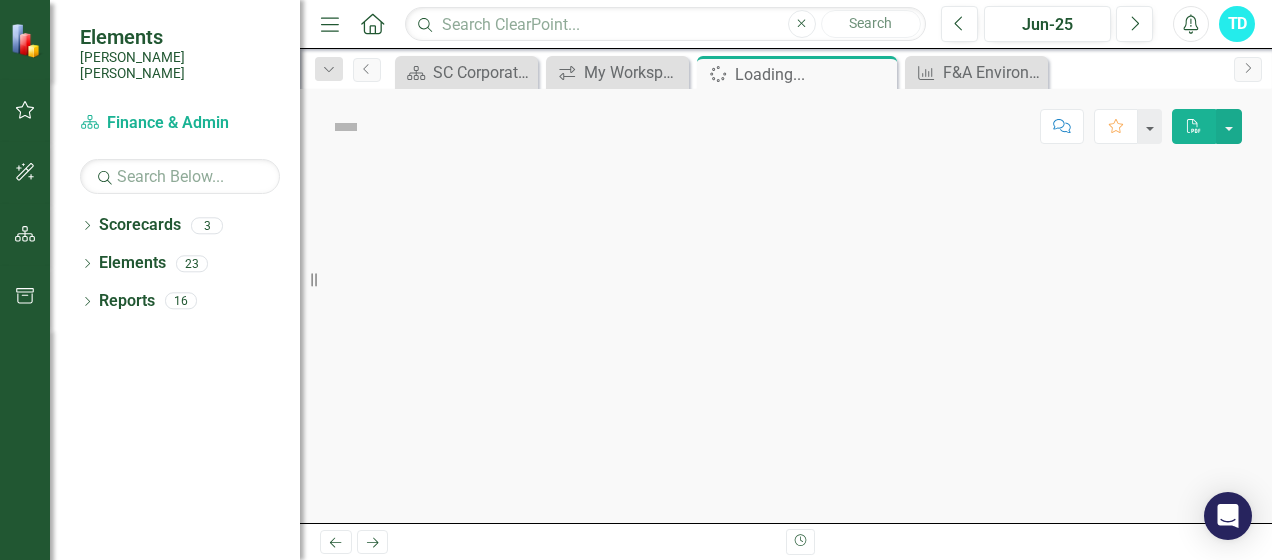 scroll, scrollTop: 0, scrollLeft: 0, axis: both 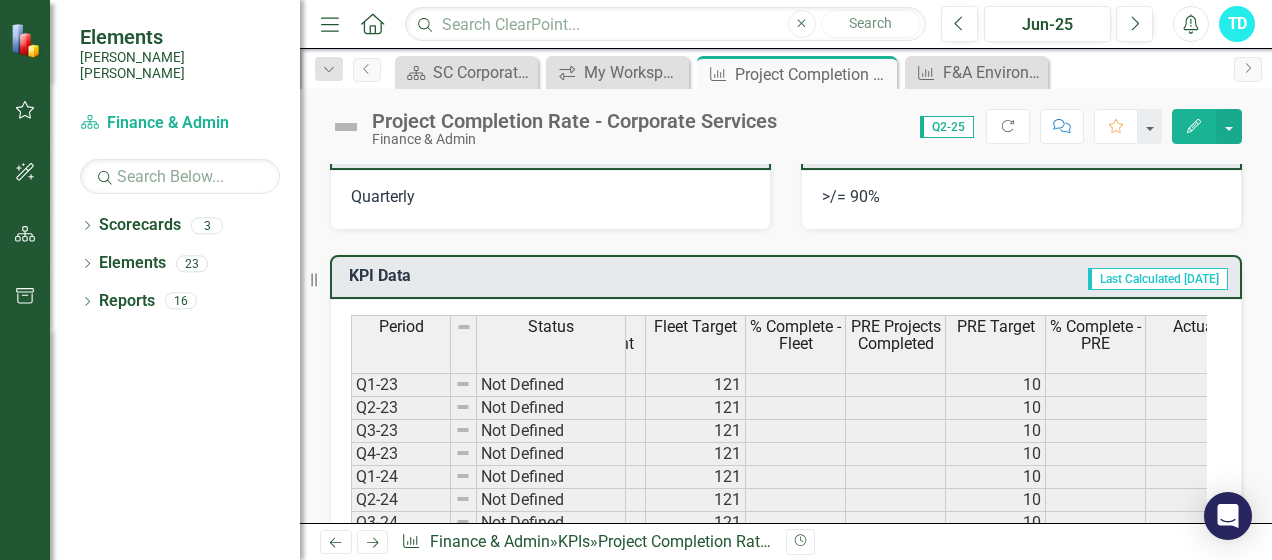 drag, startPoint x: 664, startPoint y: 63, endPoint x: 594, endPoint y: 107, distance: 82.68011 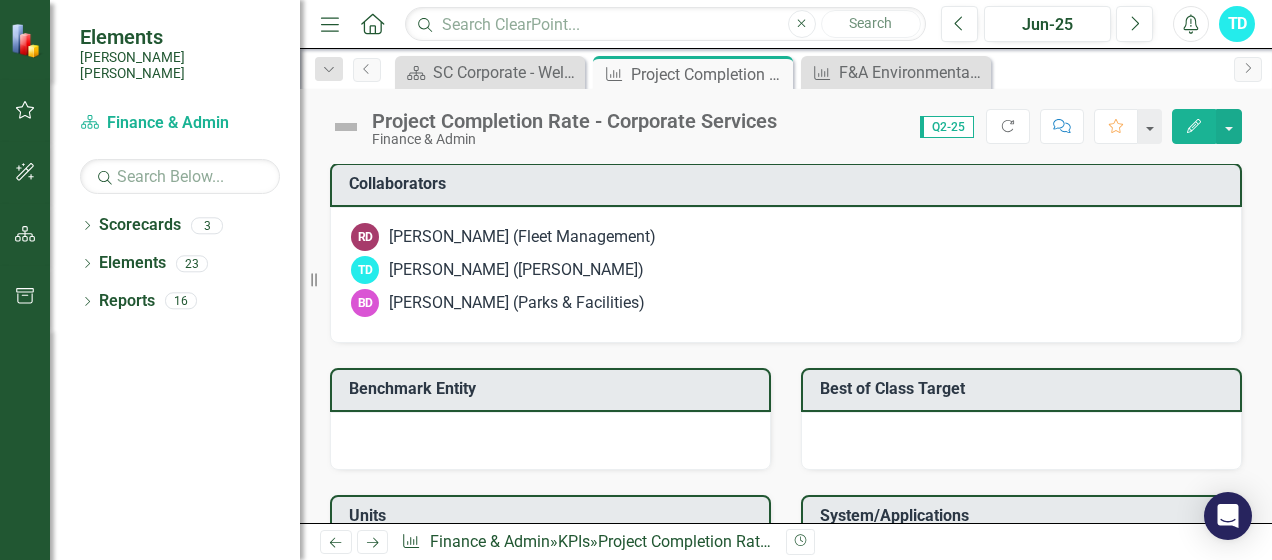 scroll, scrollTop: 1200, scrollLeft: 0, axis: vertical 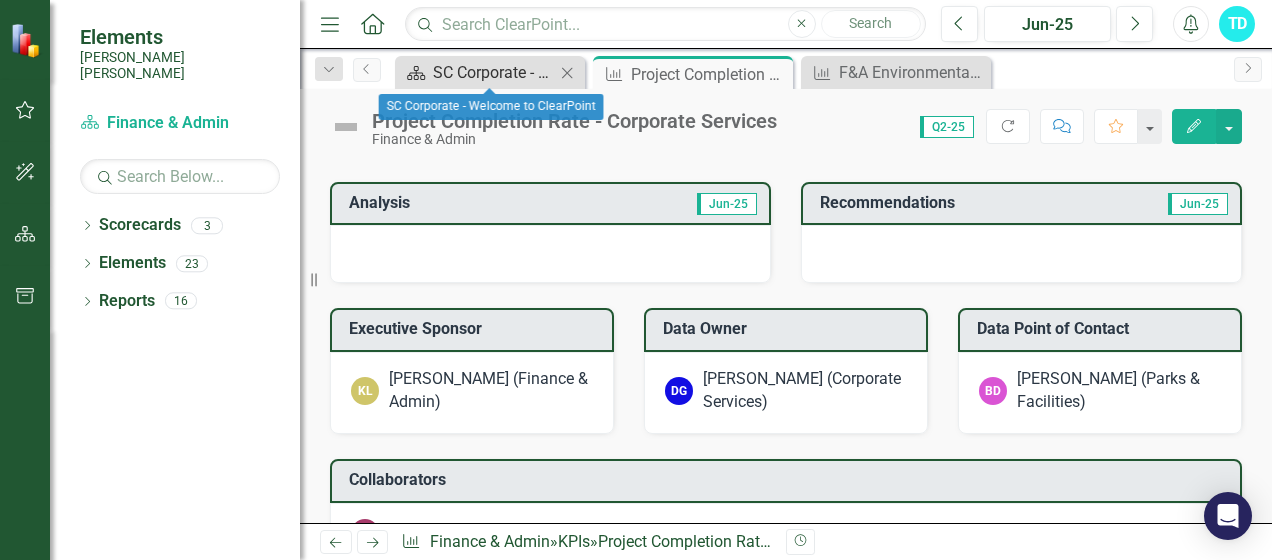 click on "SC Corporate - Welcome to ClearPoint" at bounding box center [494, 72] 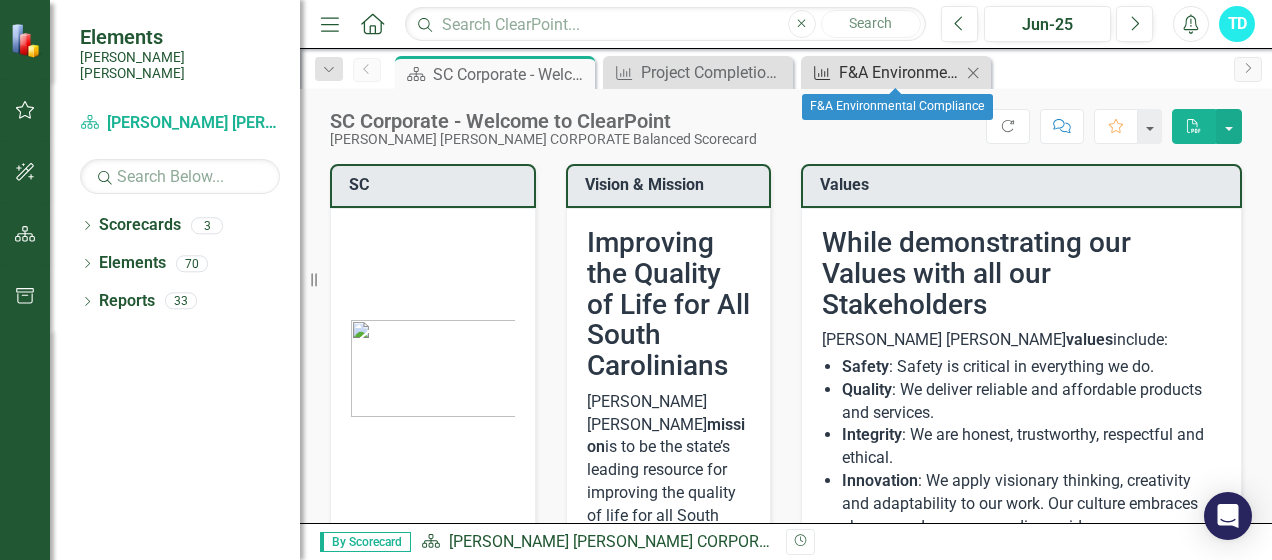 click on "F&A Environmental Compliance" at bounding box center (900, 72) 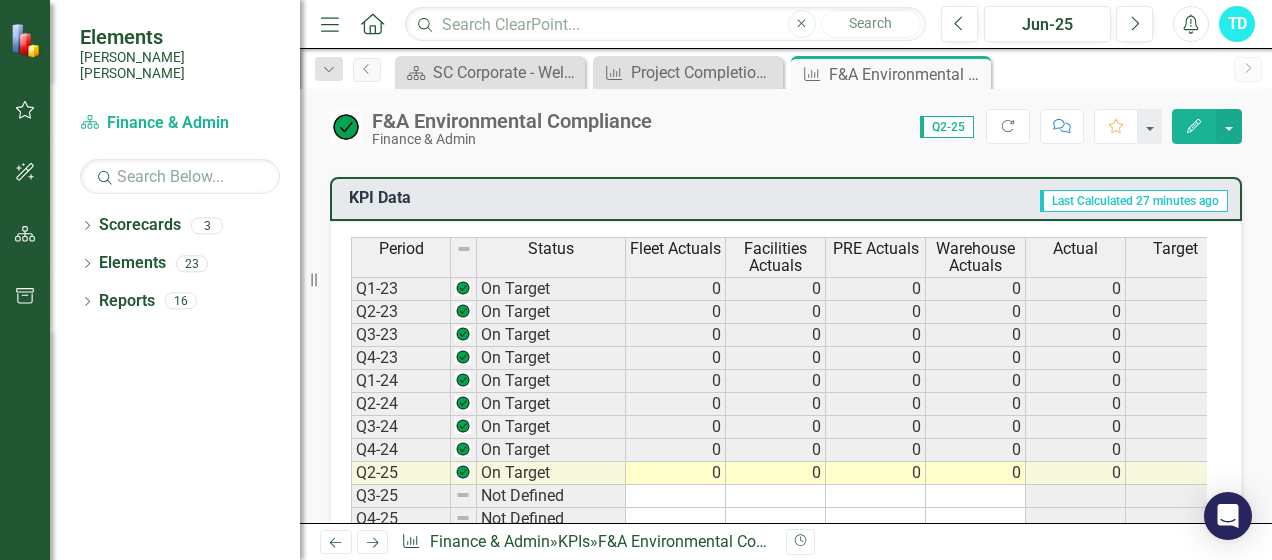 scroll, scrollTop: 800, scrollLeft: 0, axis: vertical 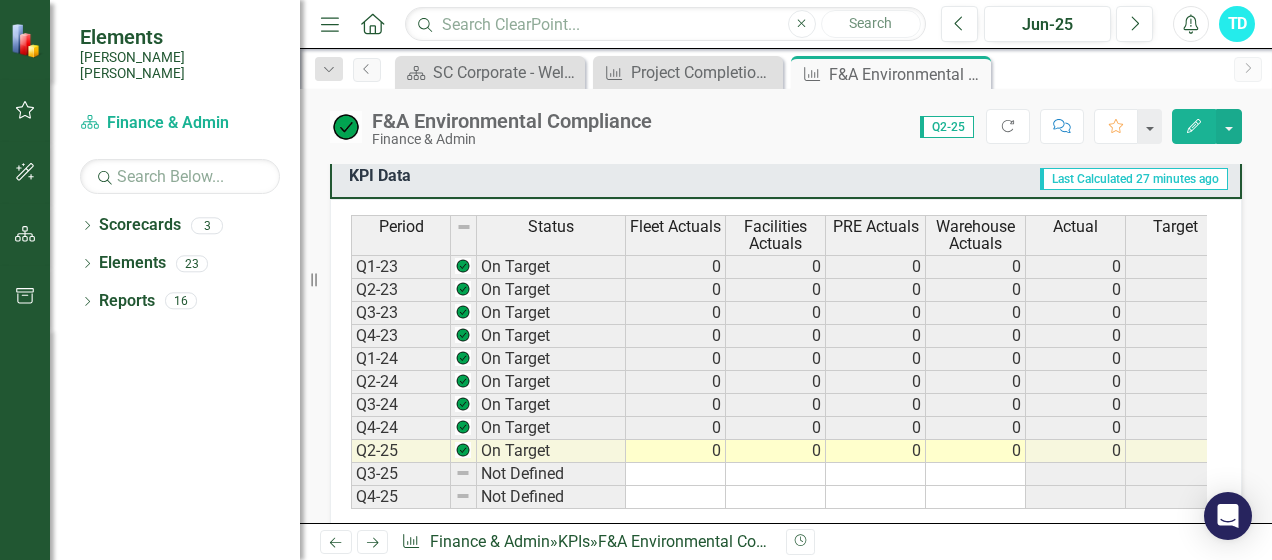click on "0" at bounding box center [876, 451] 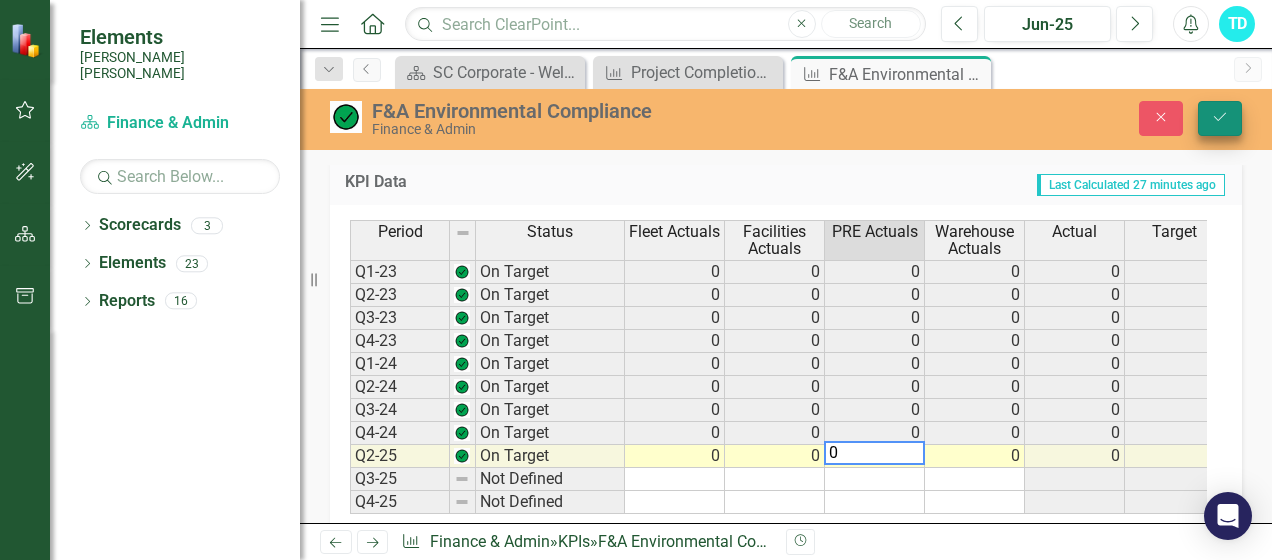 type on "0" 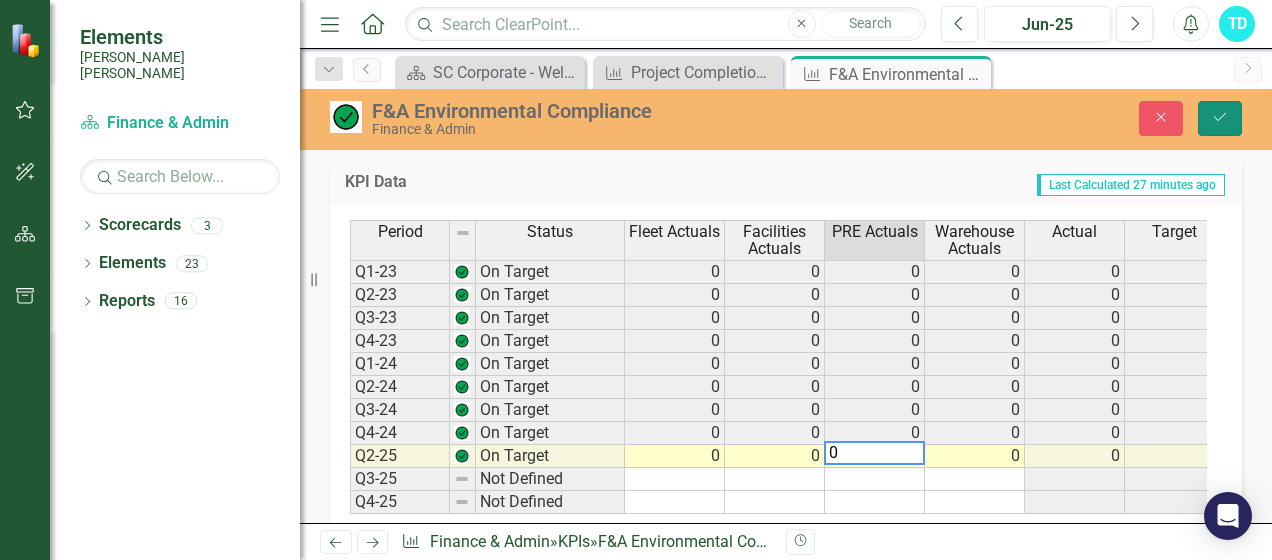 click on "Save" 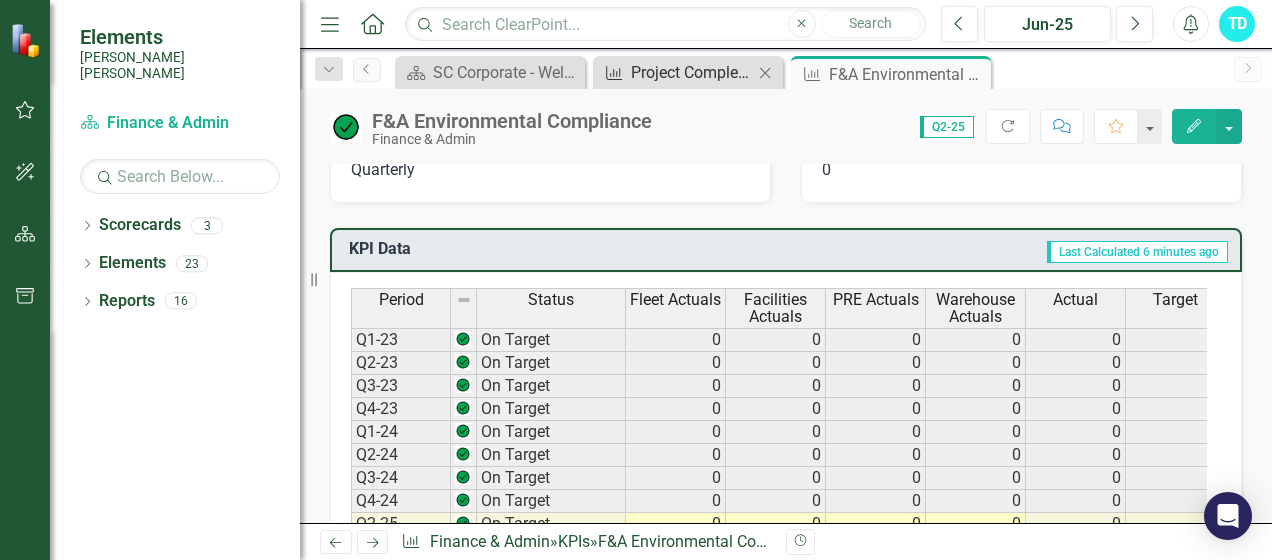 scroll, scrollTop: 500, scrollLeft: 0, axis: vertical 